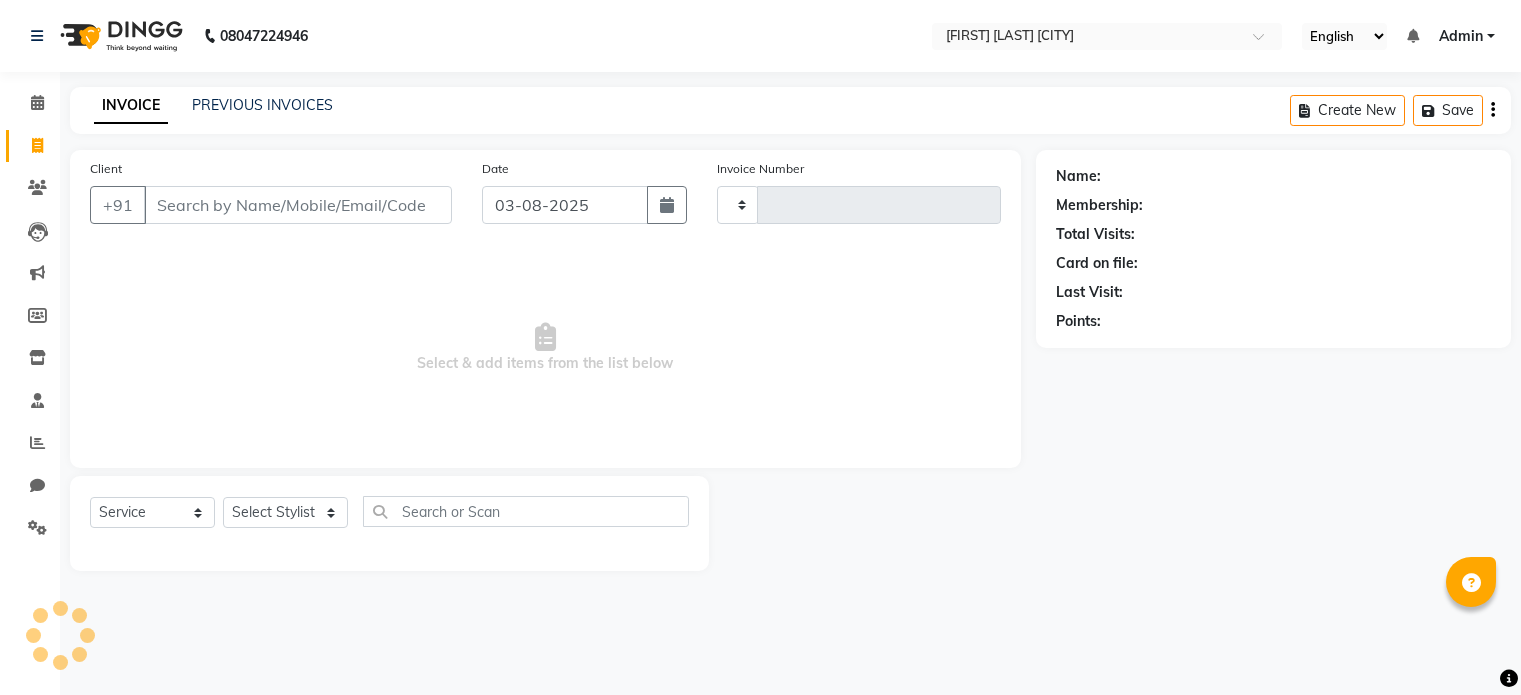 select on "service" 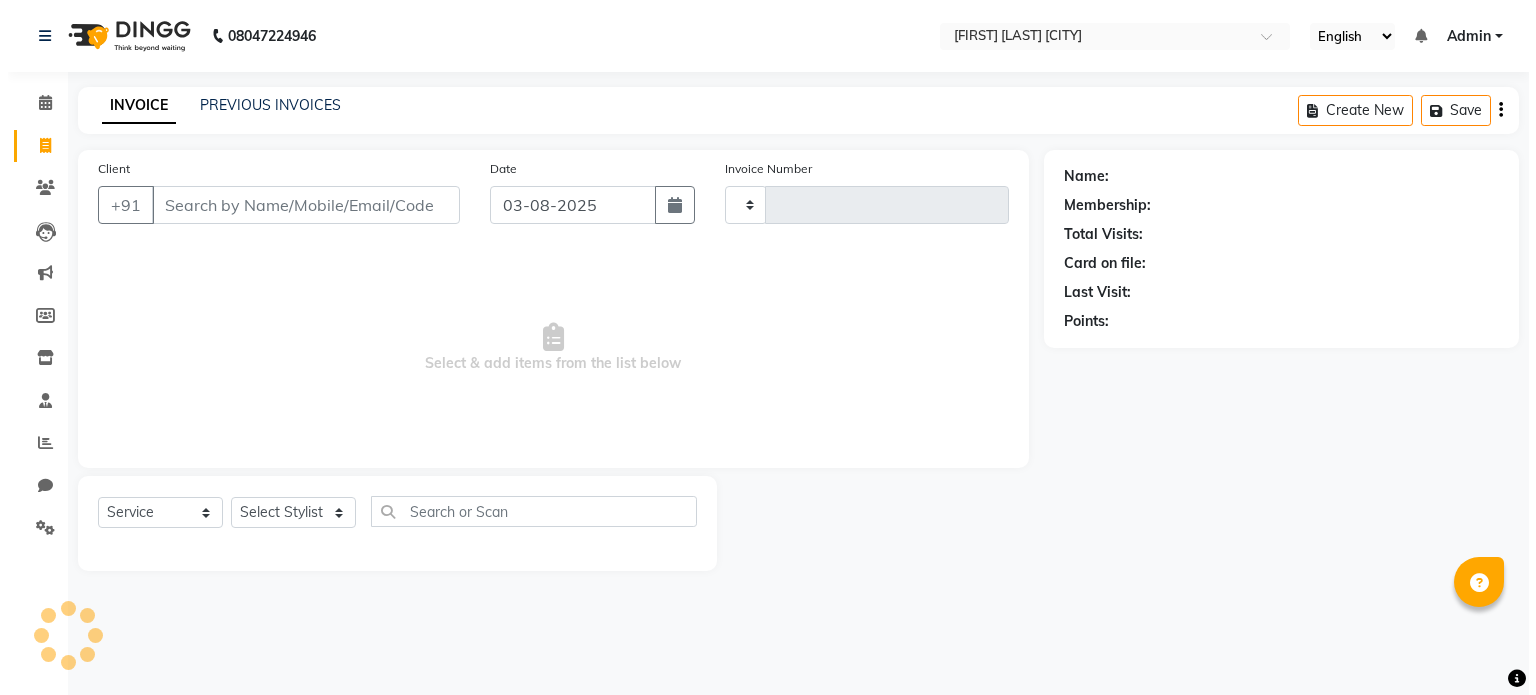 scroll, scrollTop: 0, scrollLeft: 0, axis: both 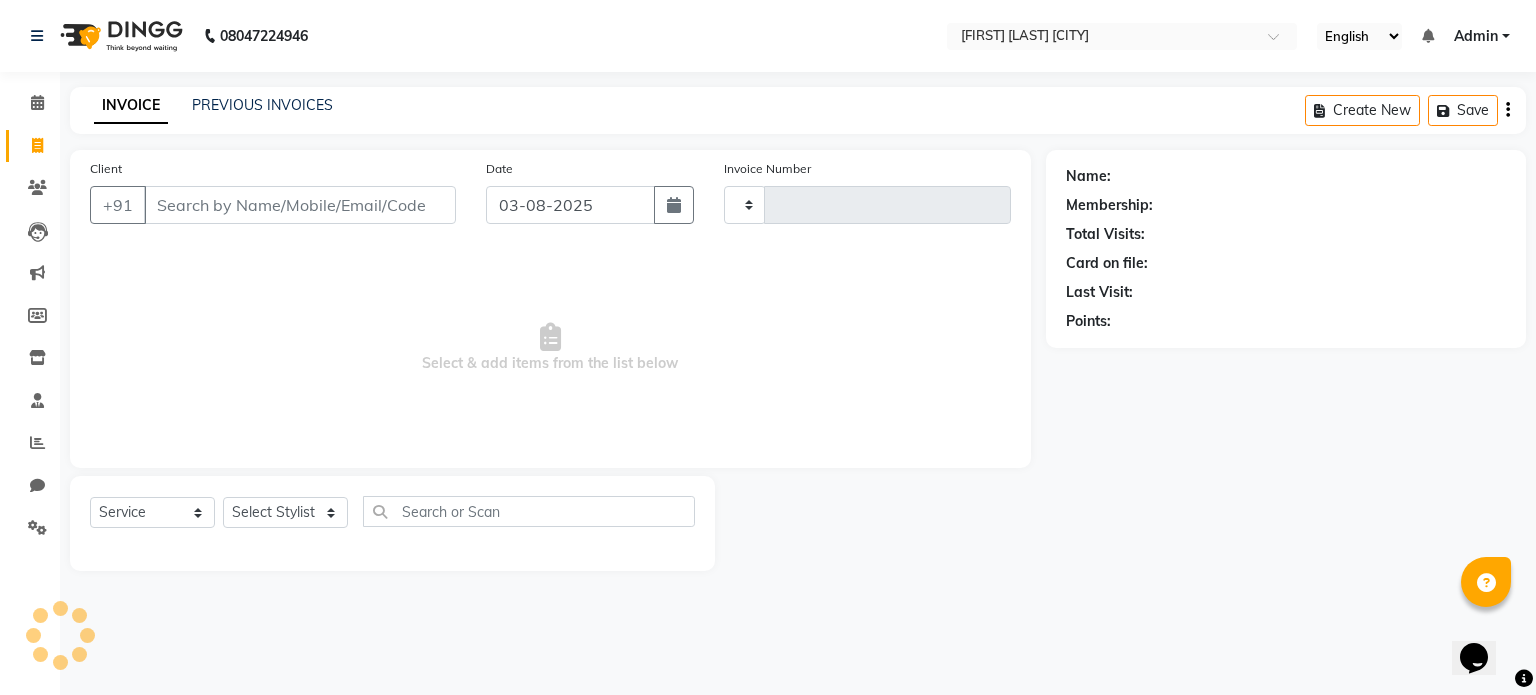 type on "0243" 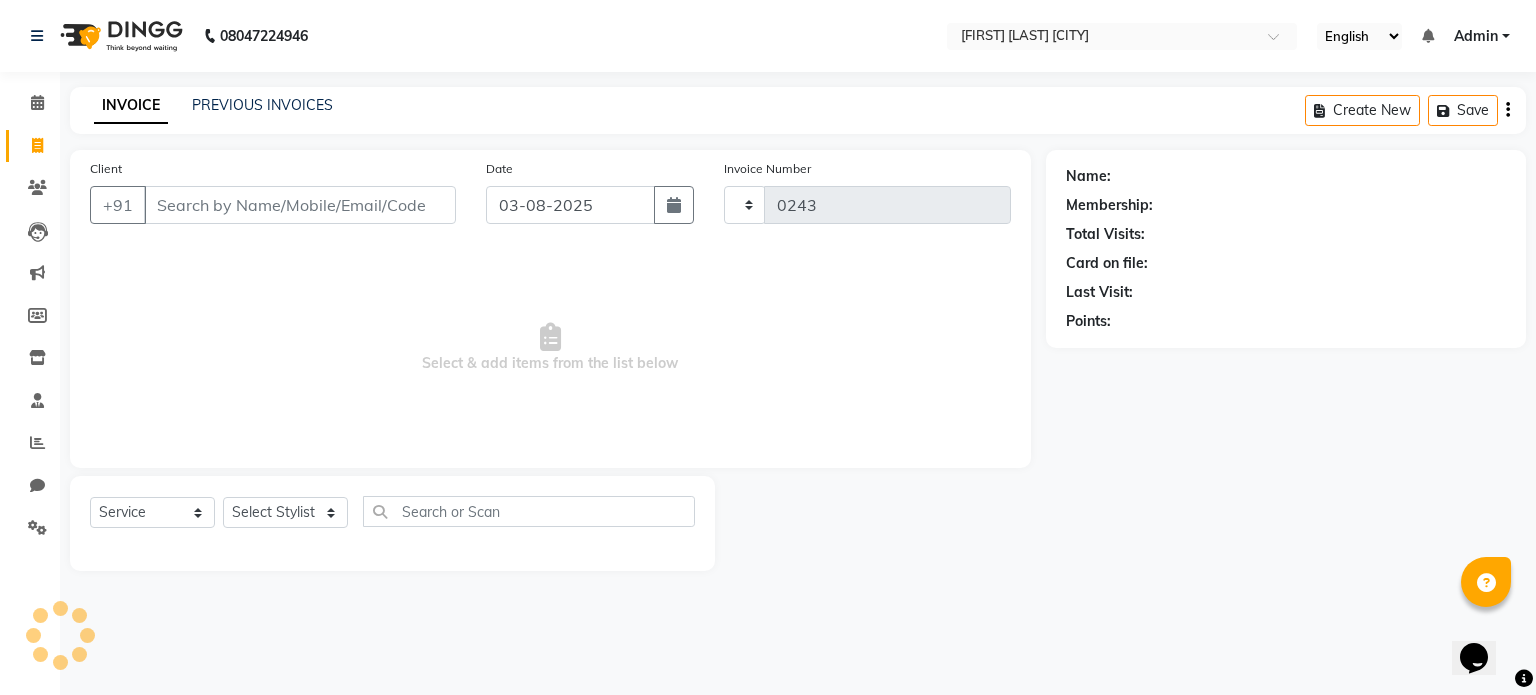 select on "8322" 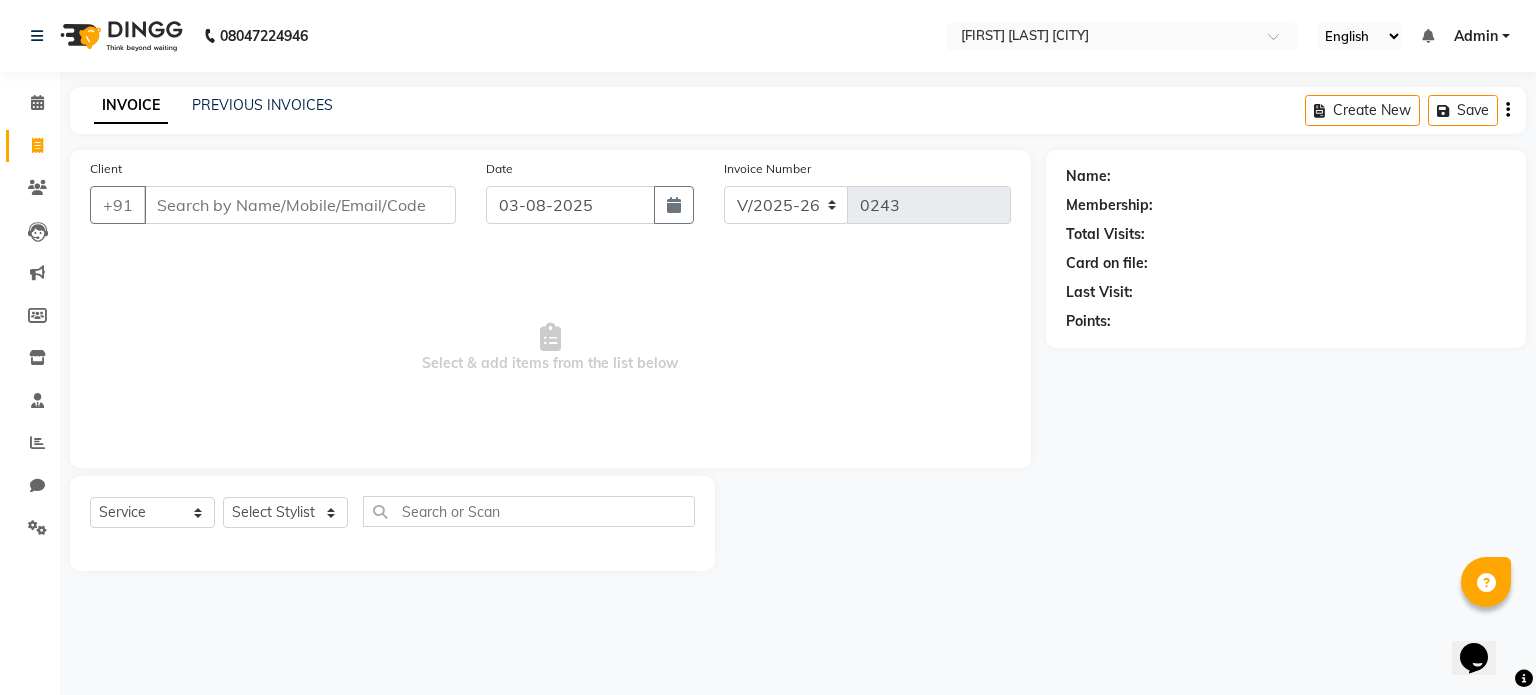 click on "Client" at bounding box center [300, 205] 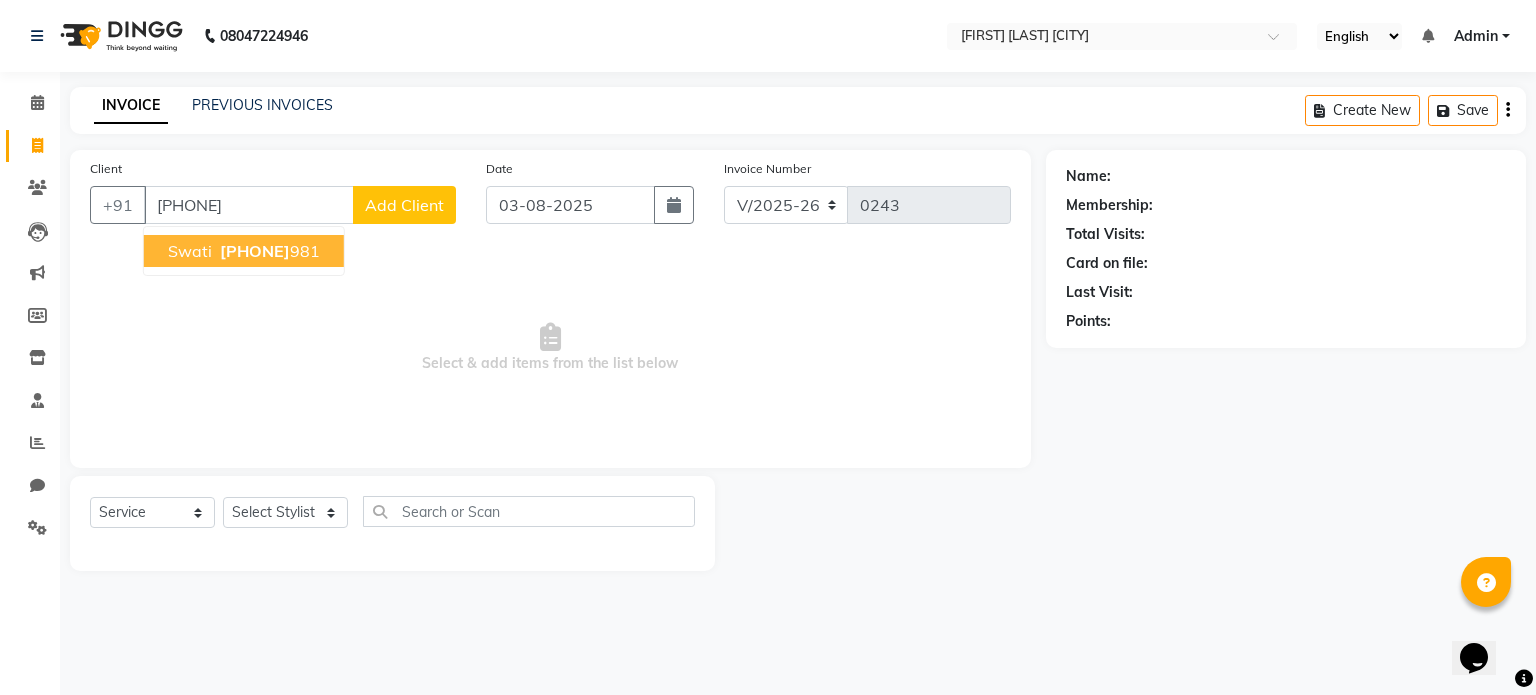 click on "[FIRST] [PHONE]" at bounding box center [244, 251] 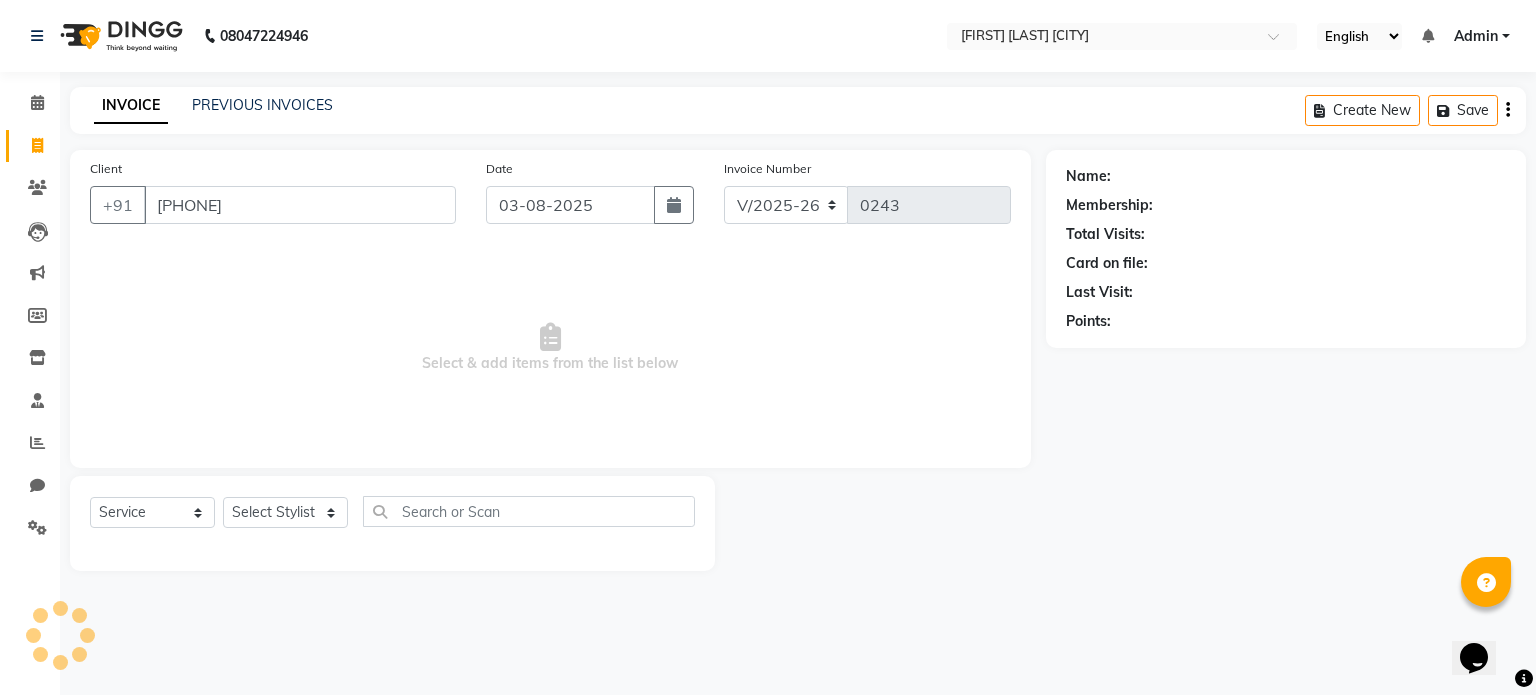 type on "[PHONE]" 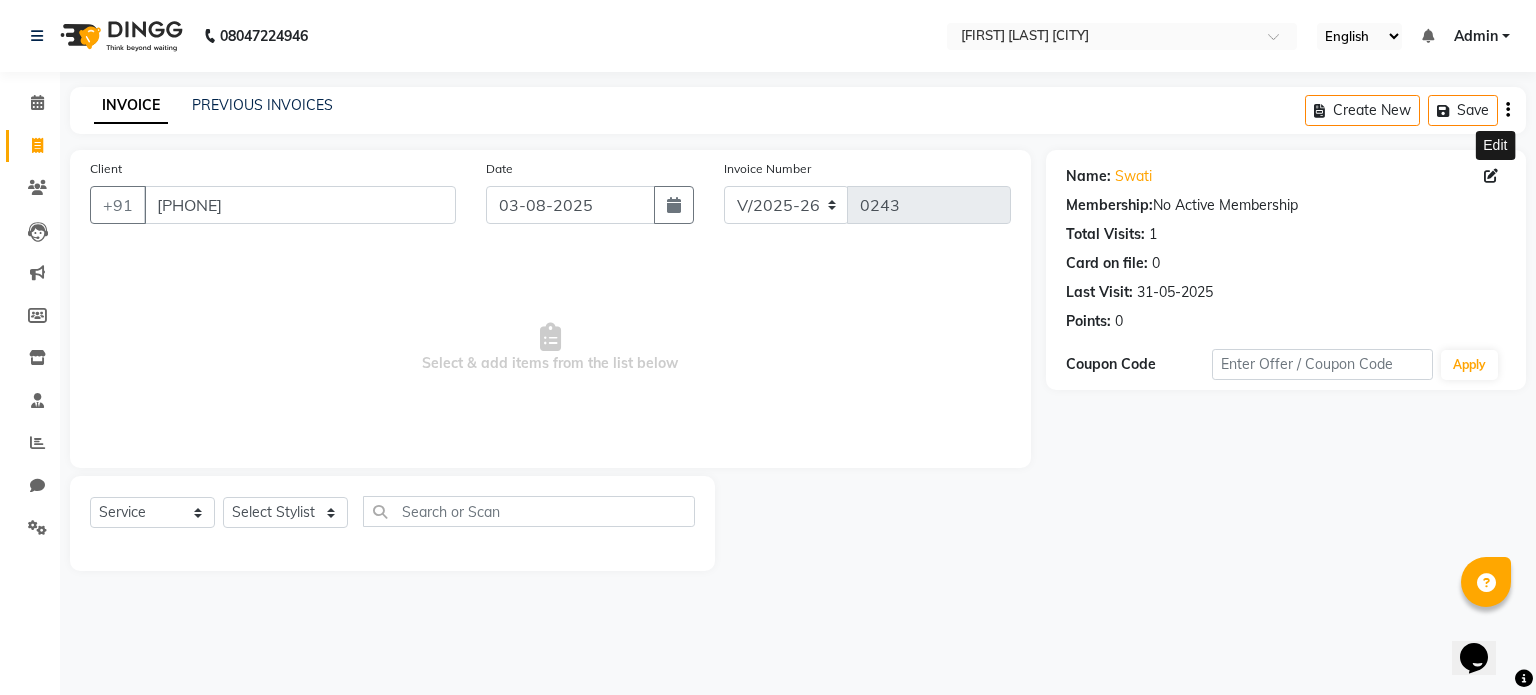 click 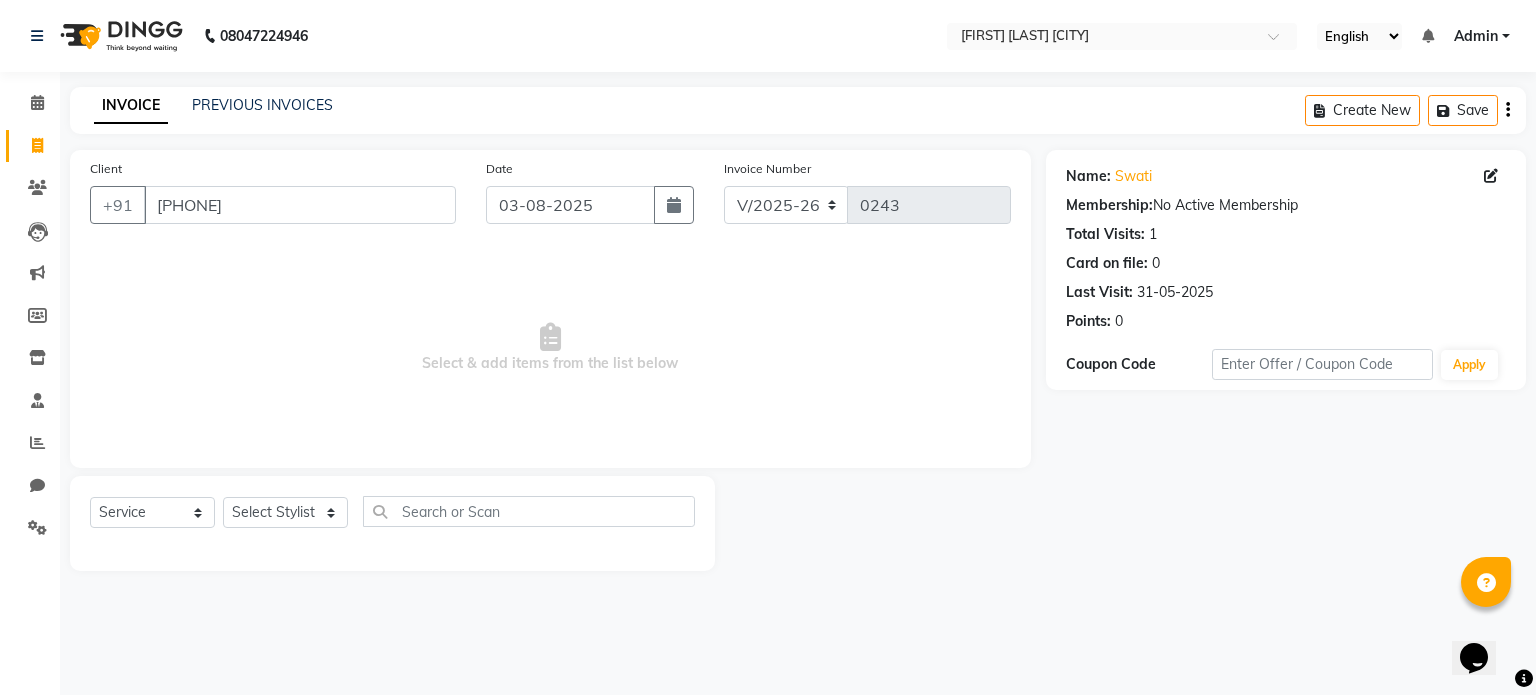 select on "female" 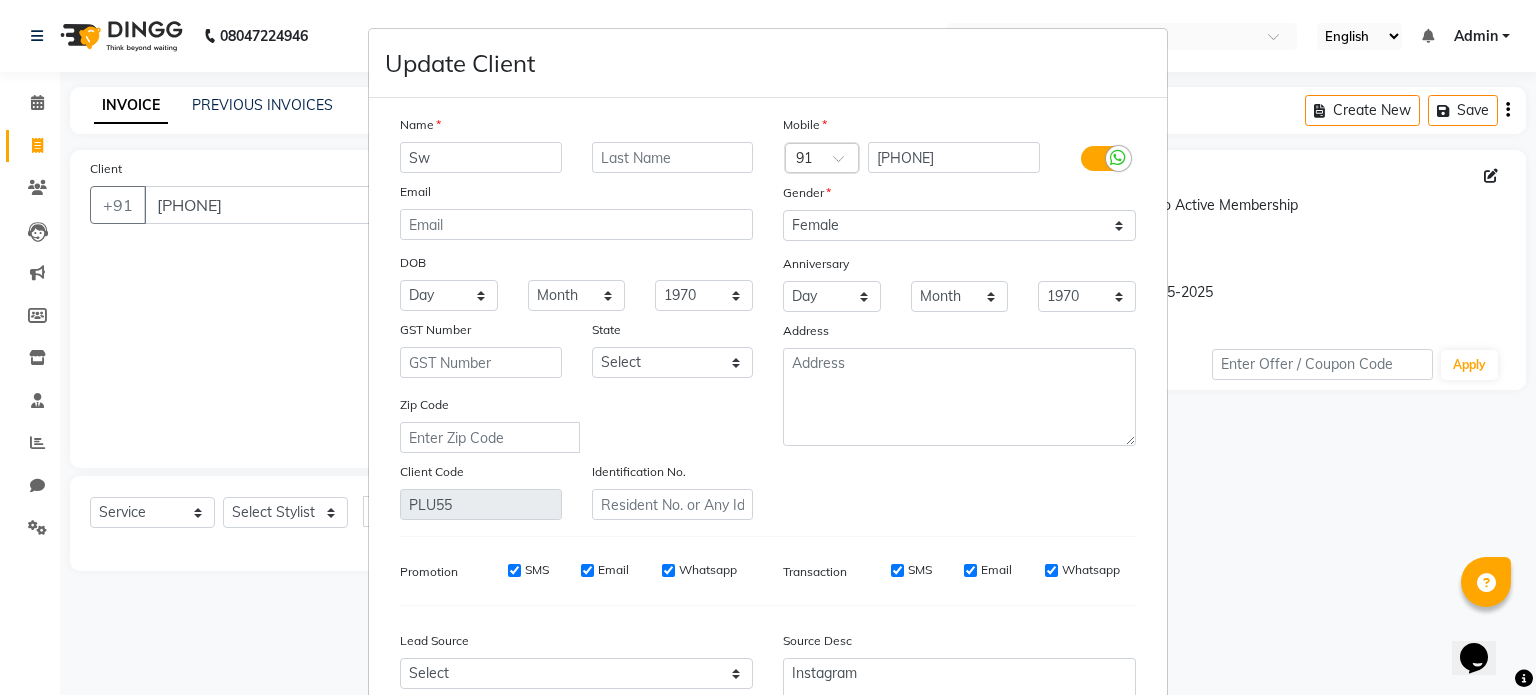 type on "S" 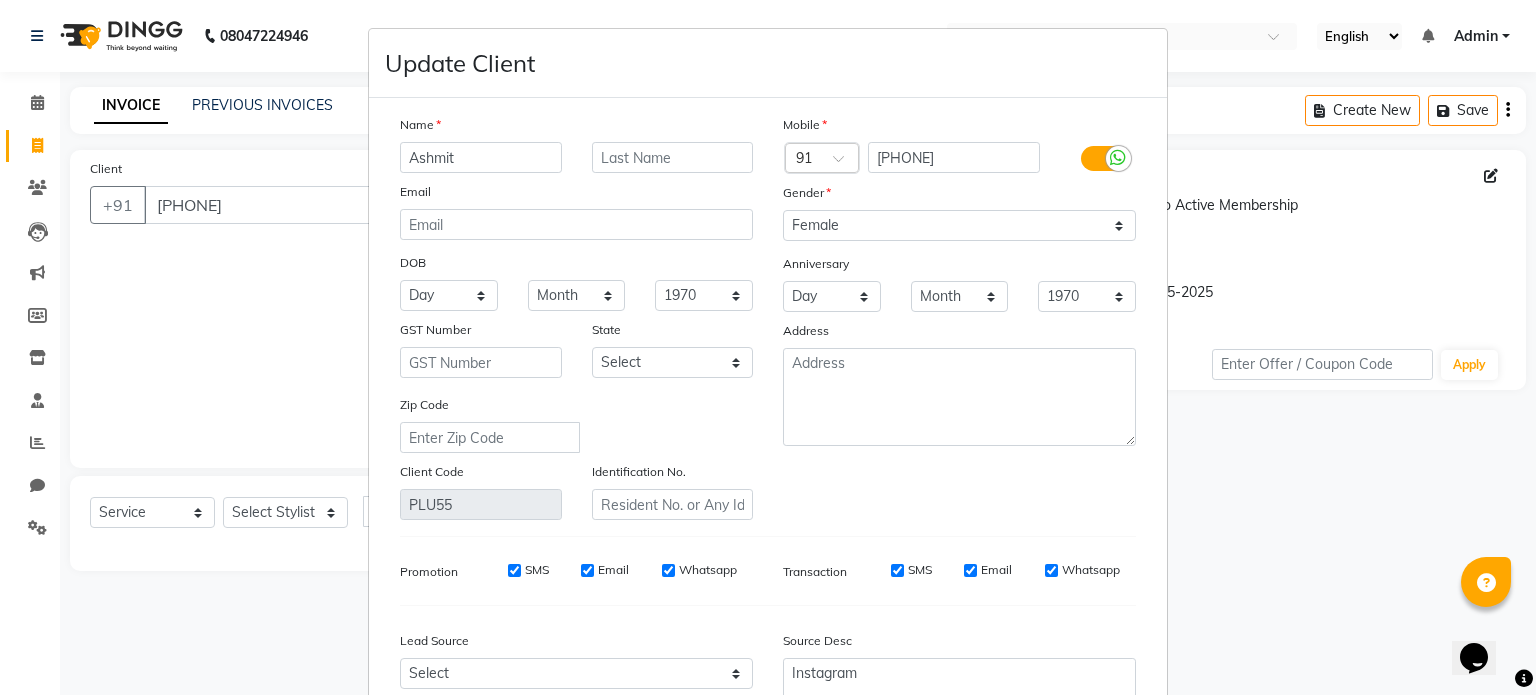 type on "Ashmit" 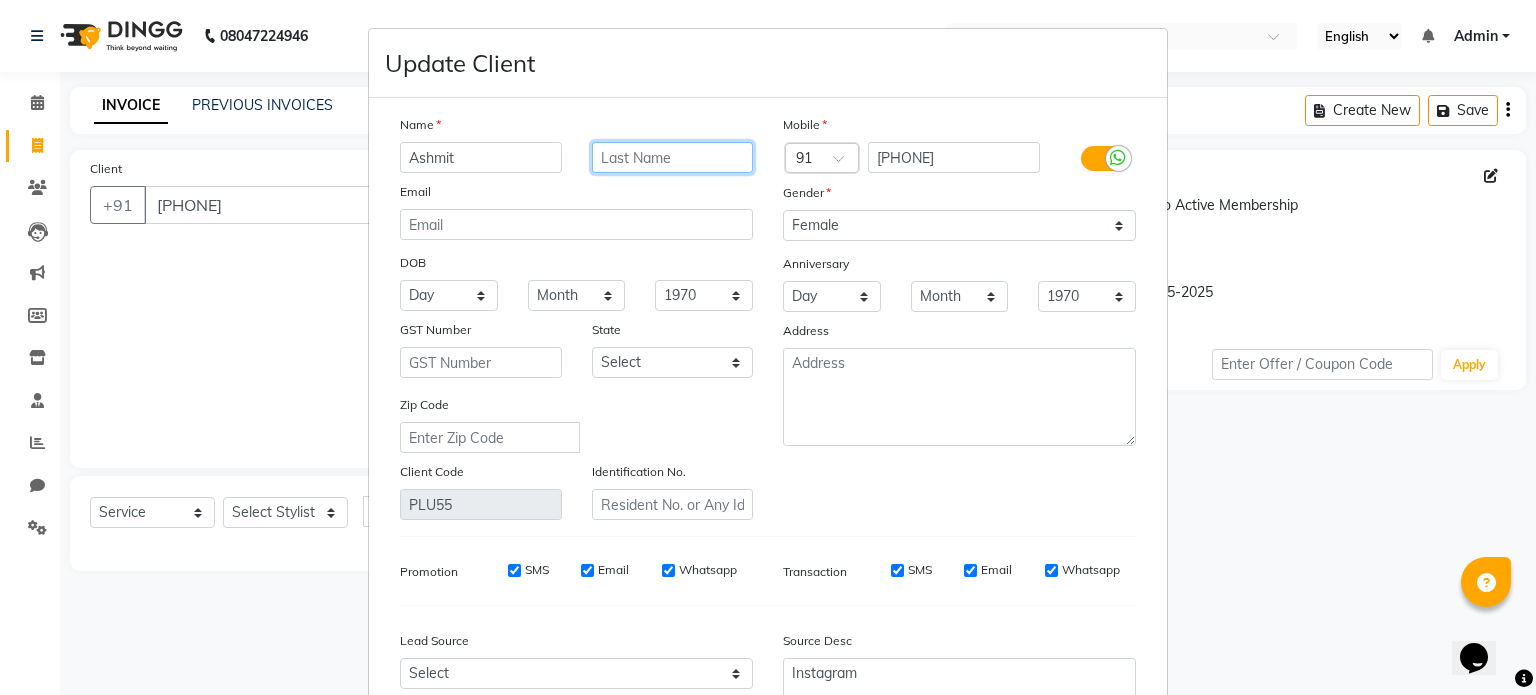click at bounding box center (673, 157) 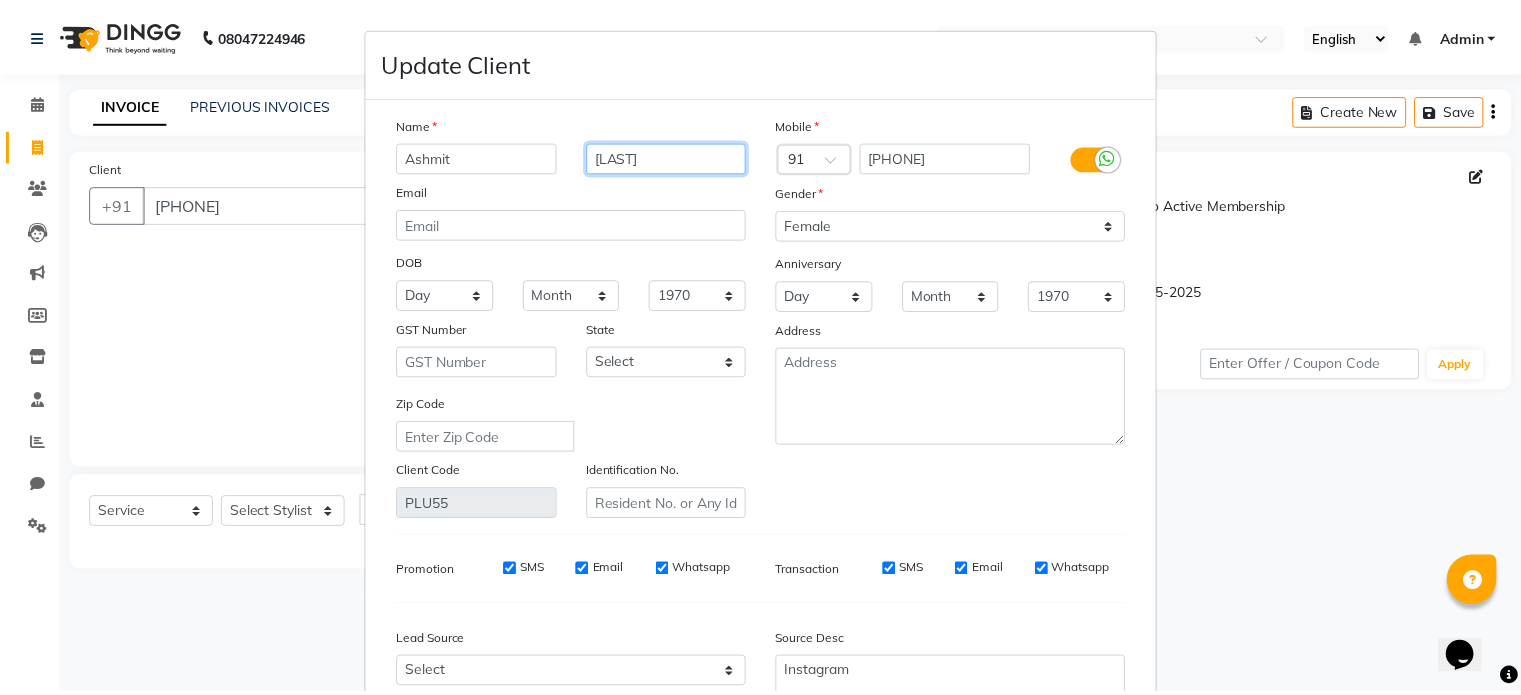 scroll, scrollTop: 202, scrollLeft: 0, axis: vertical 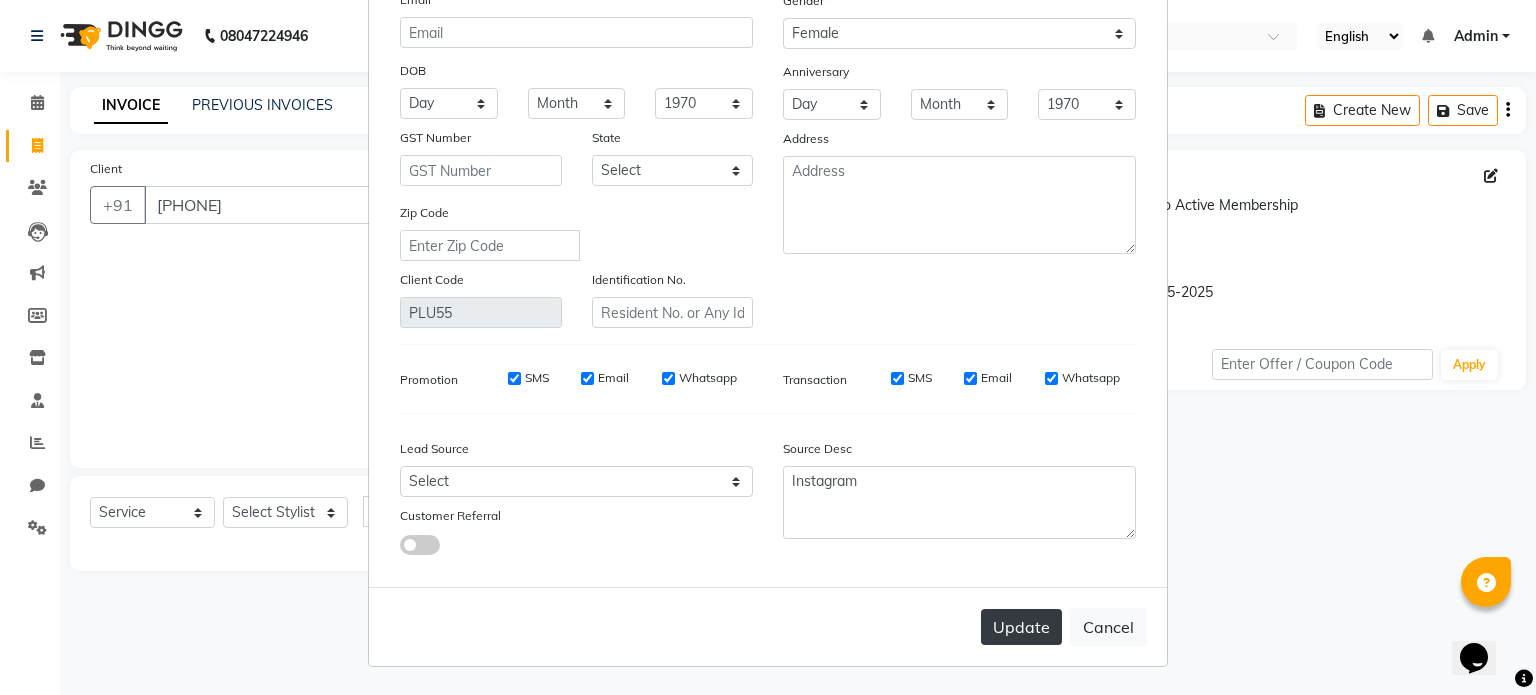 type on "[LAST]" 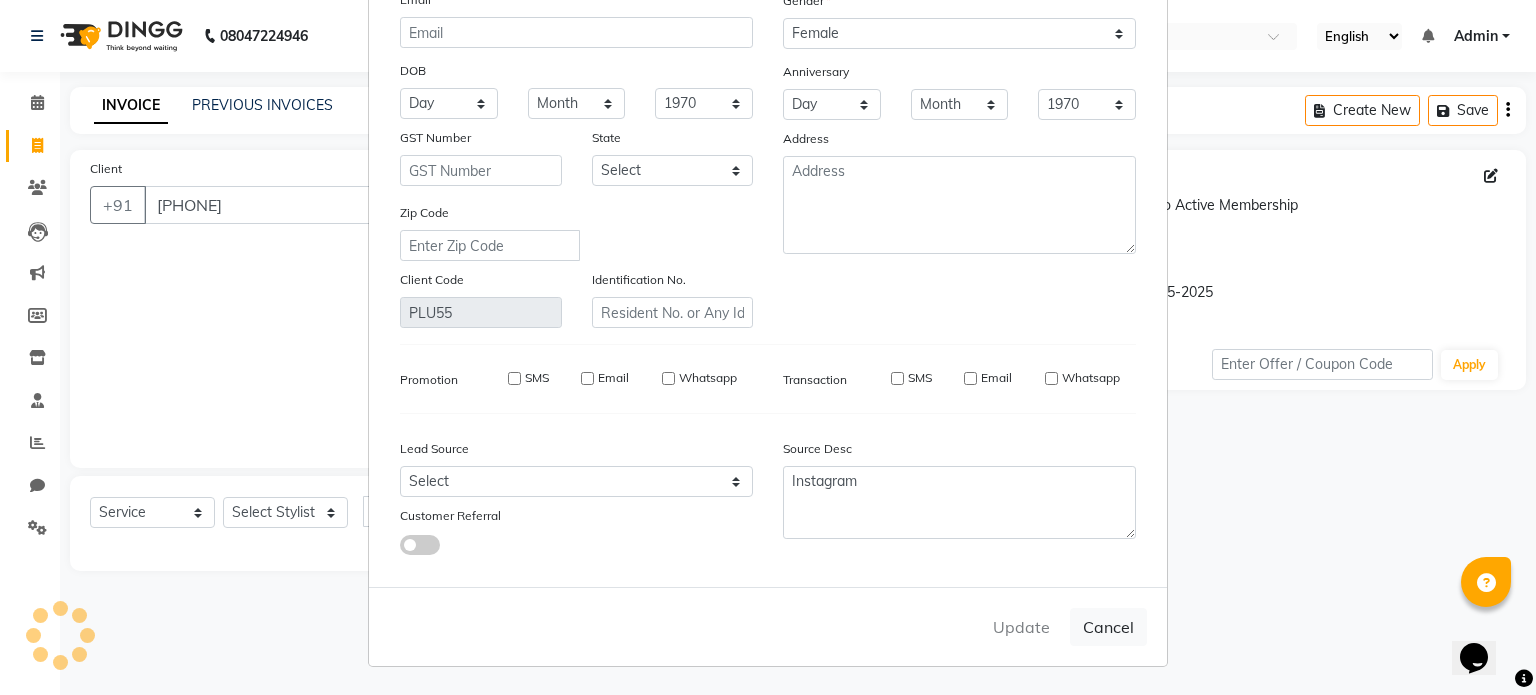 type 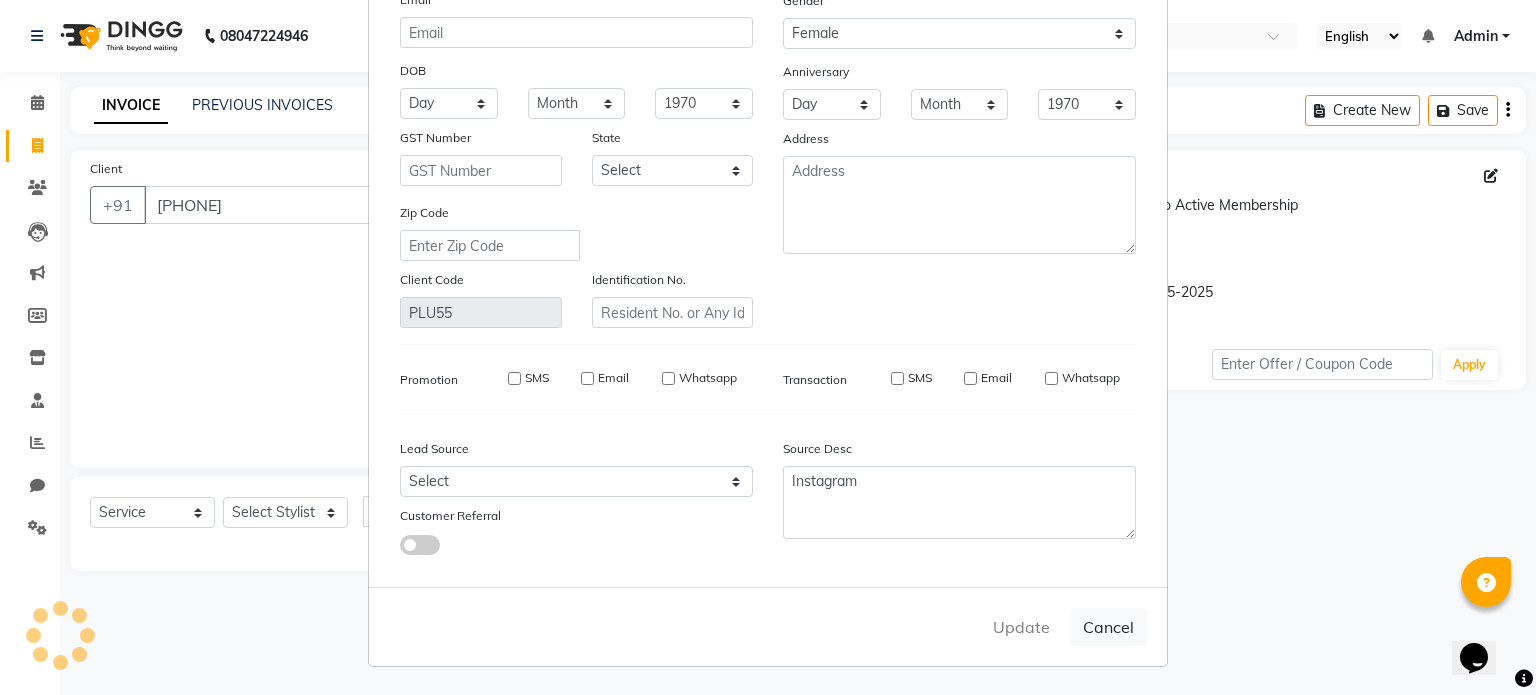 type 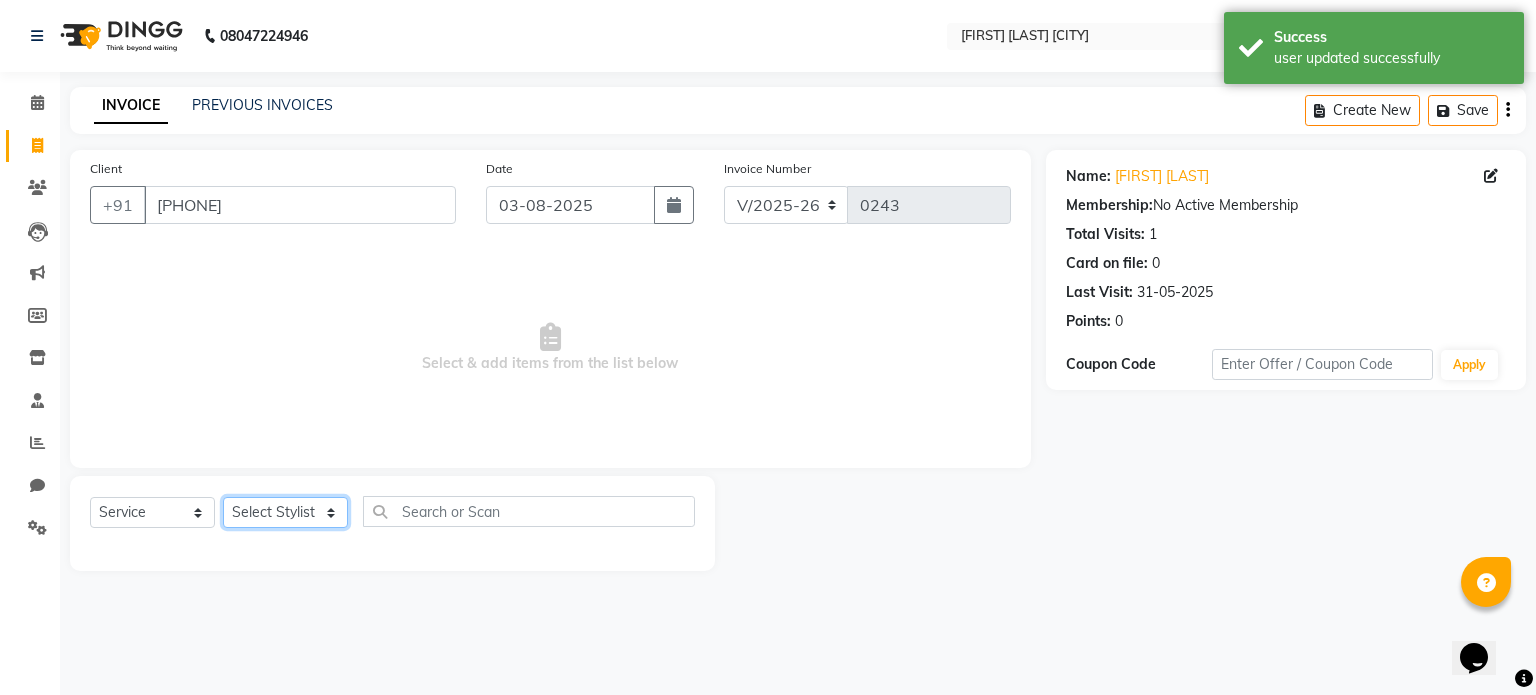 click on "Select Stylist Jeet Lakshmi Mannu Parneet Gandhi Rahul Sagar Sahil Sana" 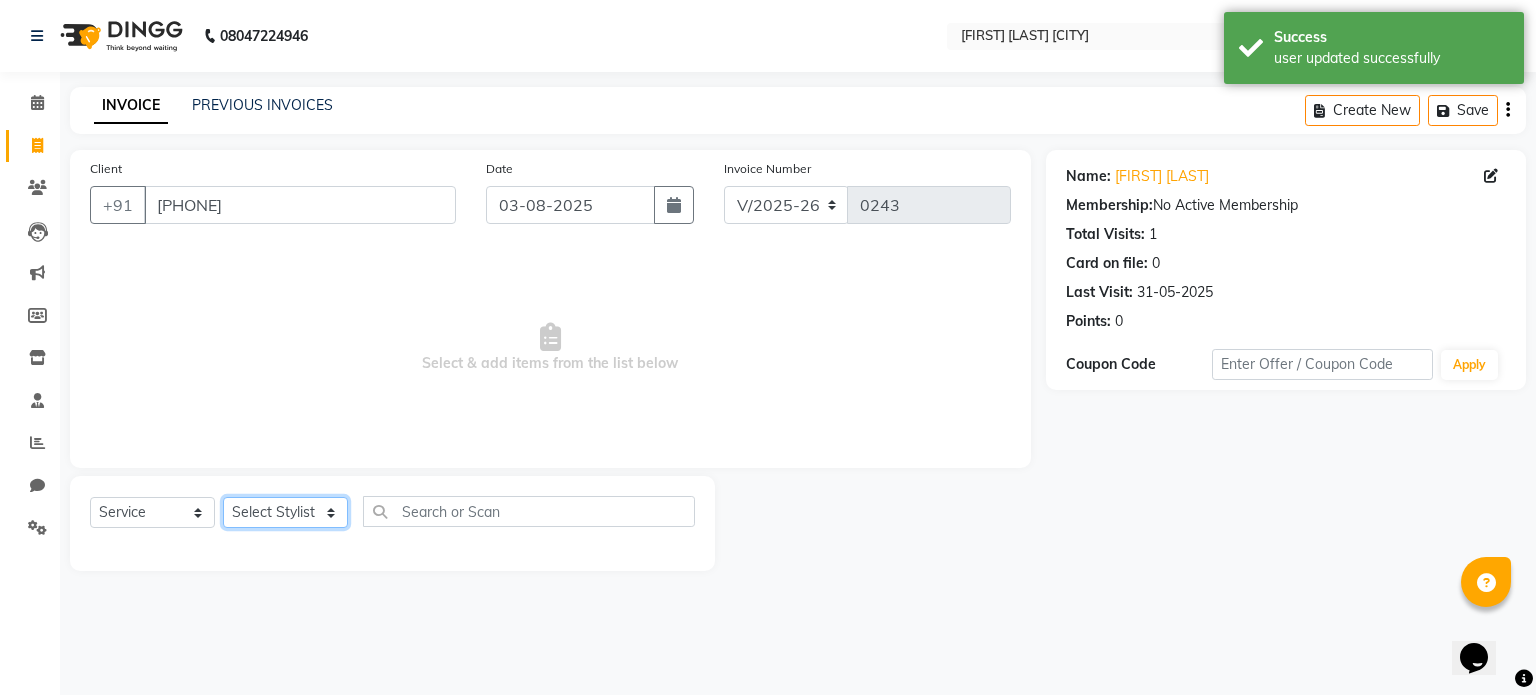 select on "[POSTAL_CODE]" 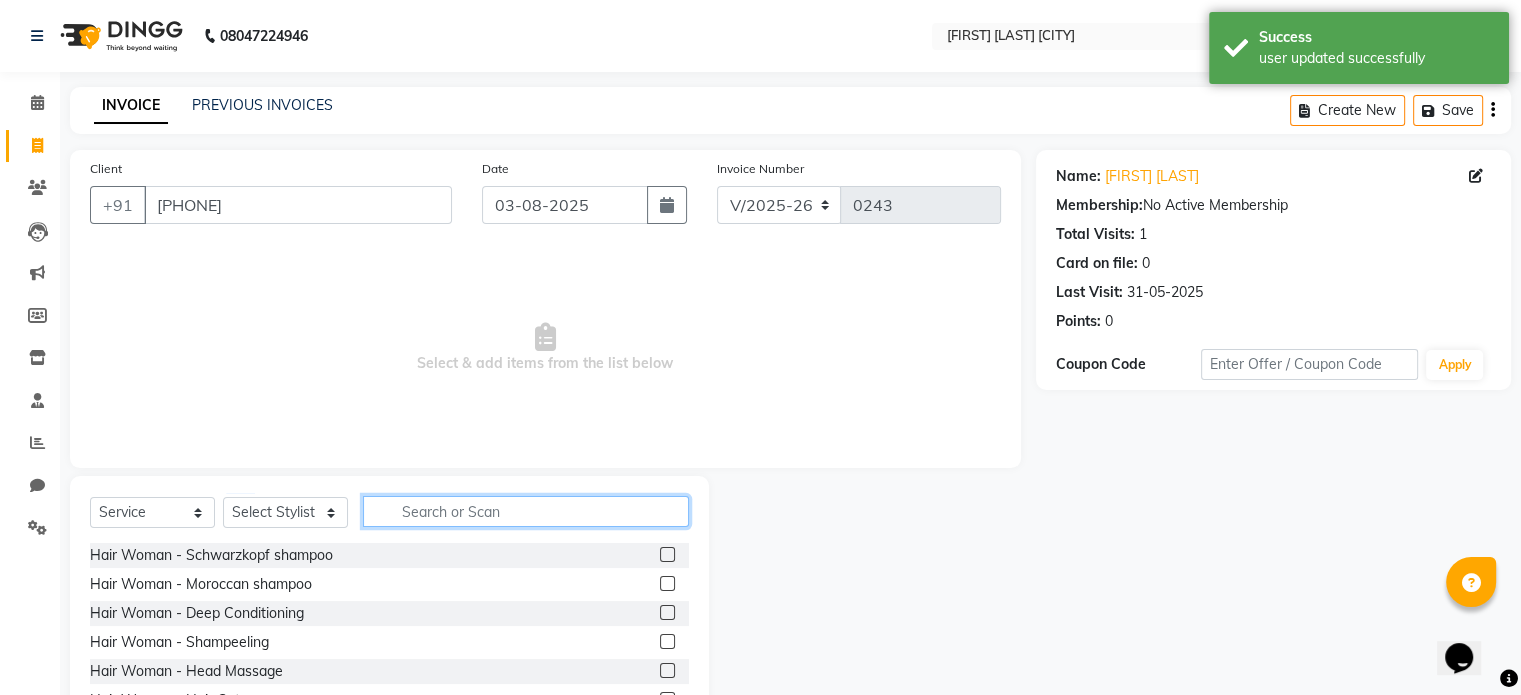 click 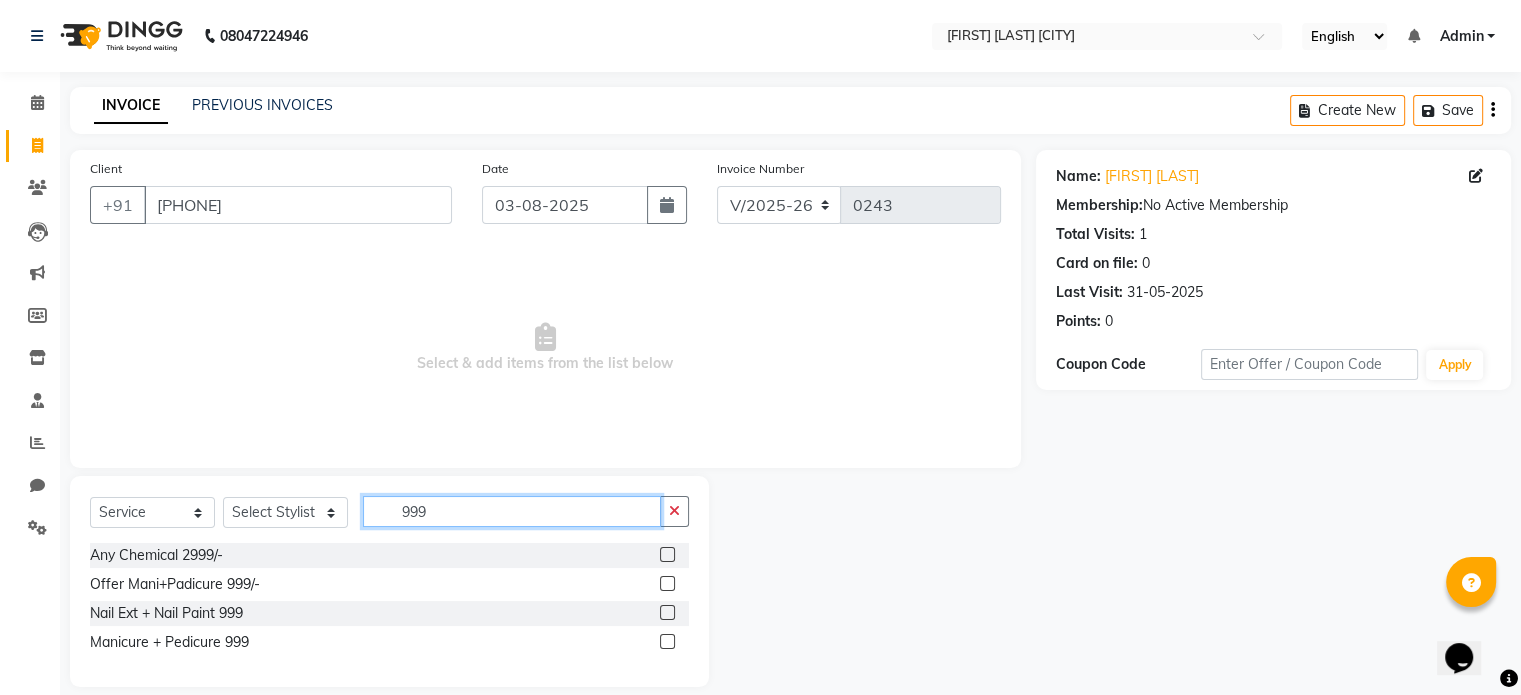 type on "999" 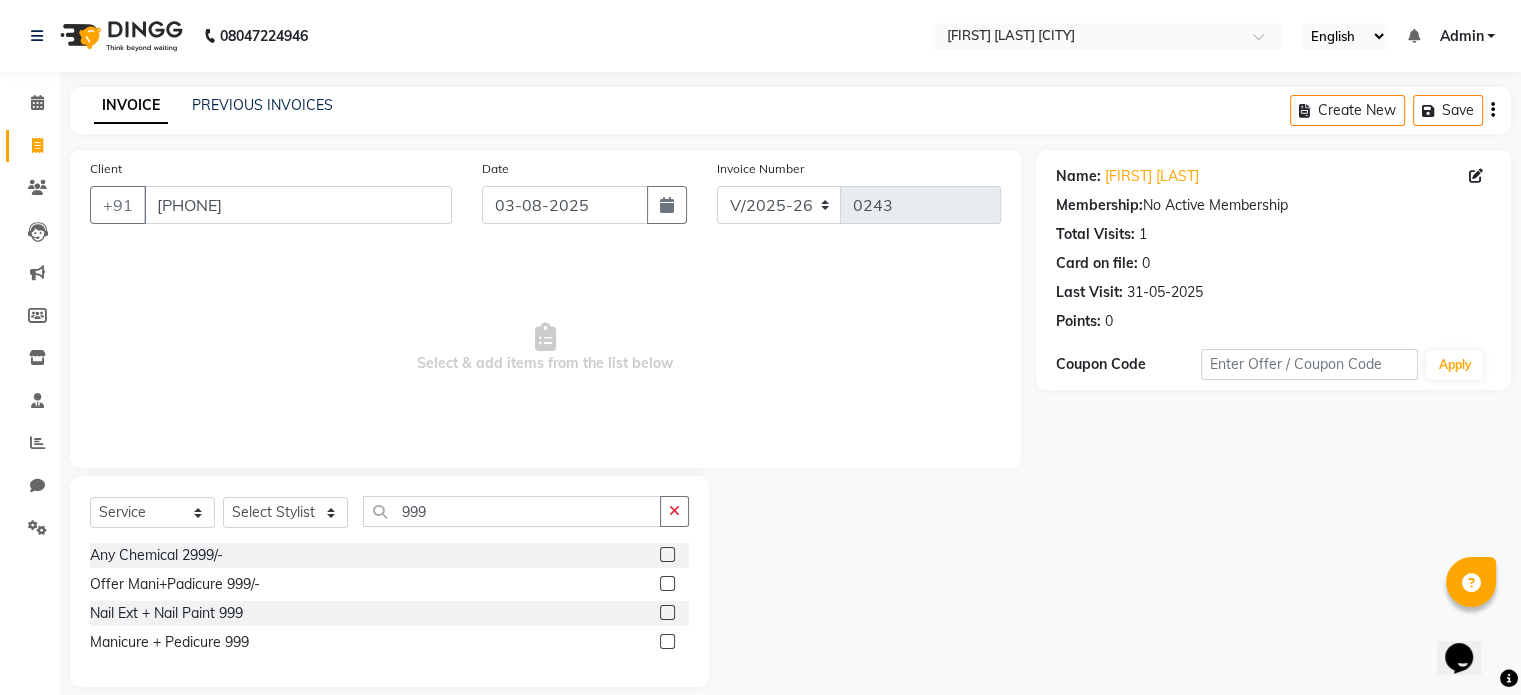 click 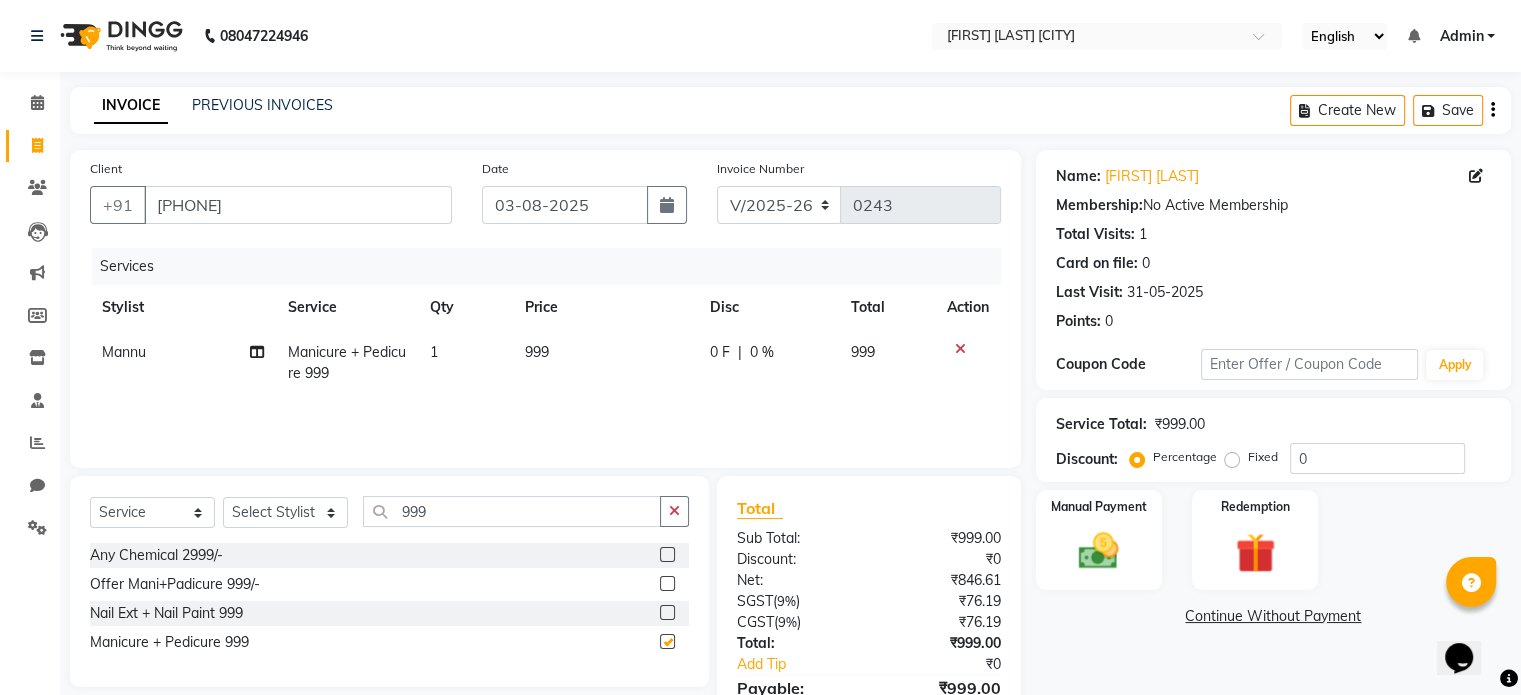 checkbox on "false" 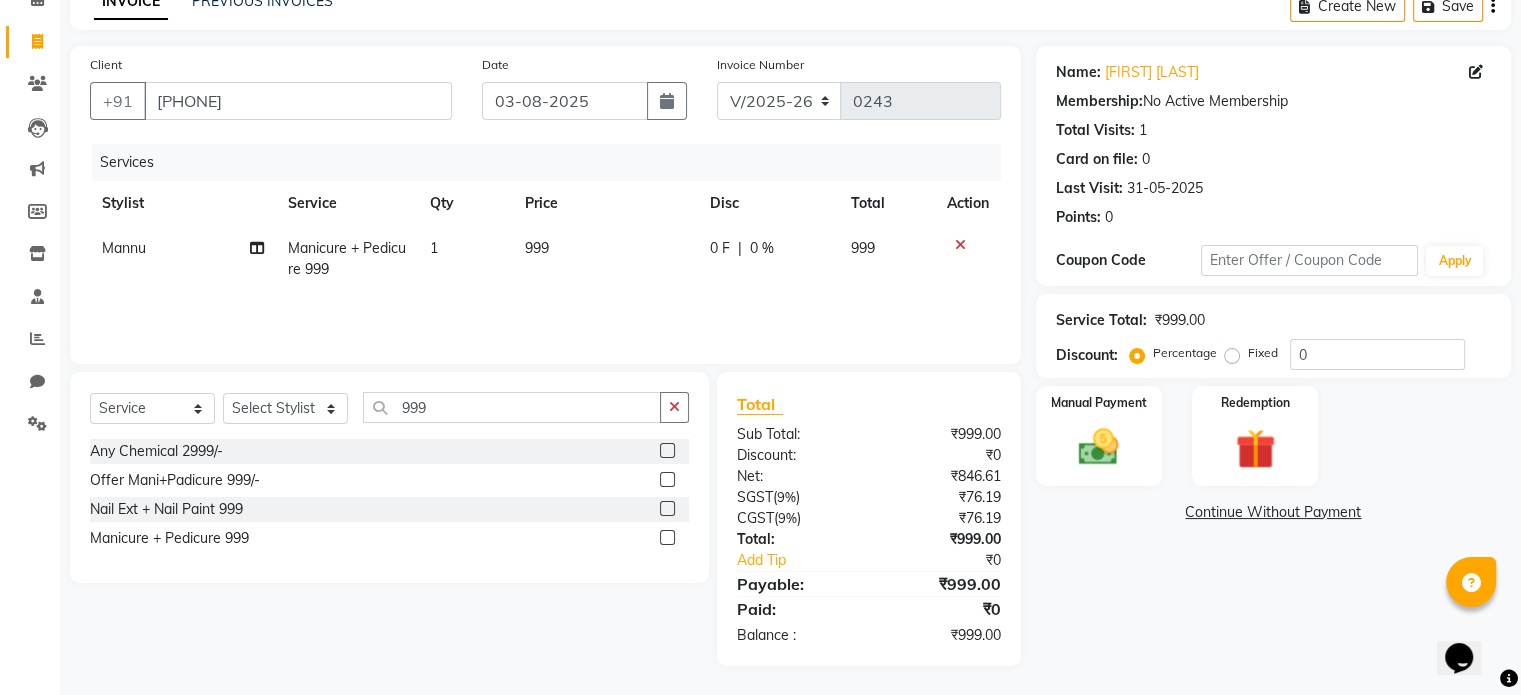 scroll, scrollTop: 105, scrollLeft: 0, axis: vertical 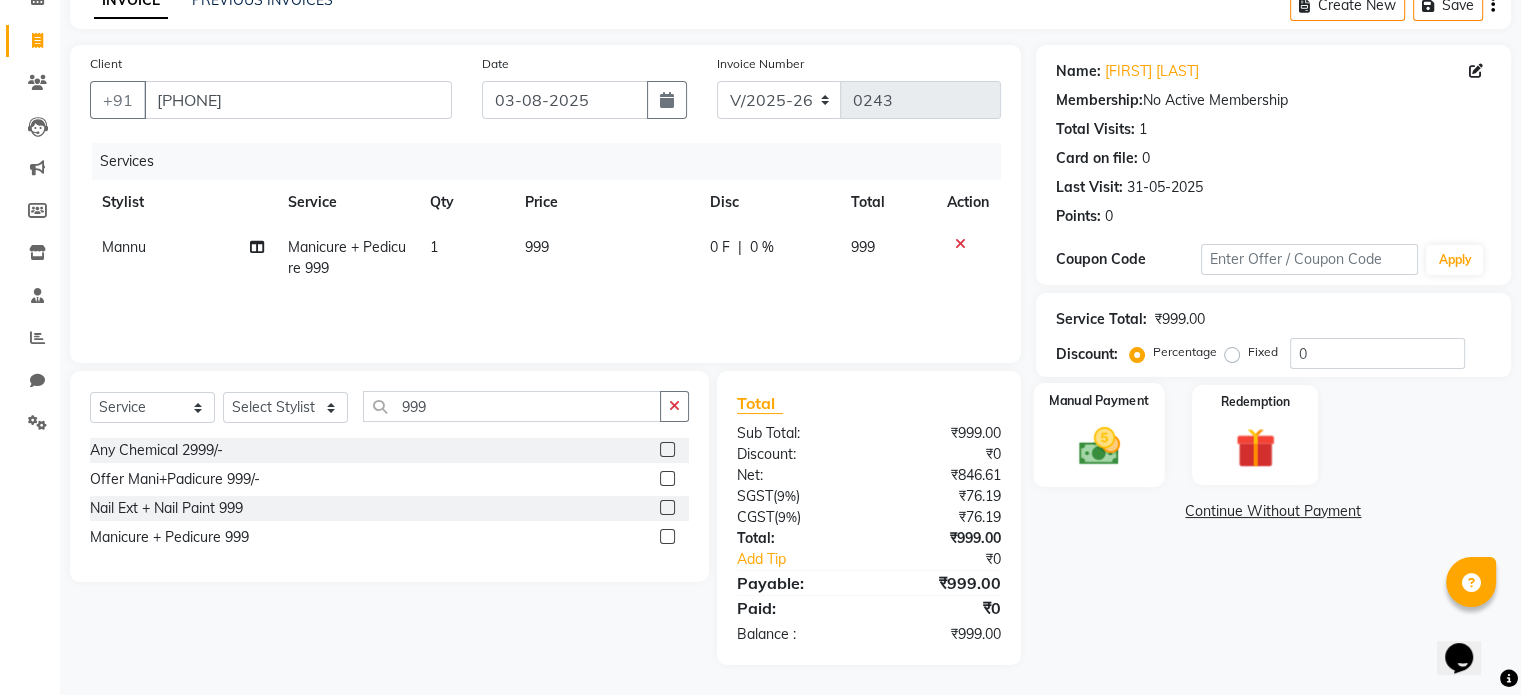 click on "Manual Payment" 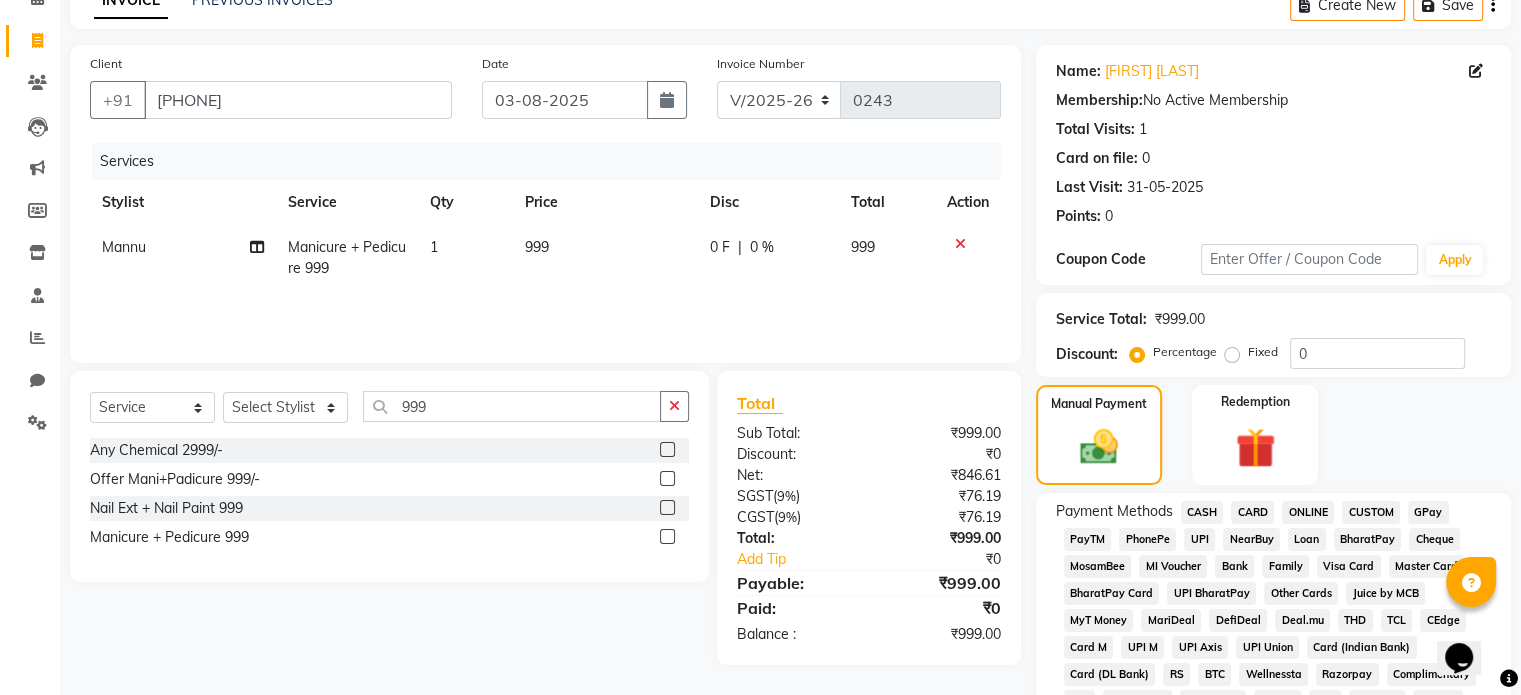 click on "CASH" 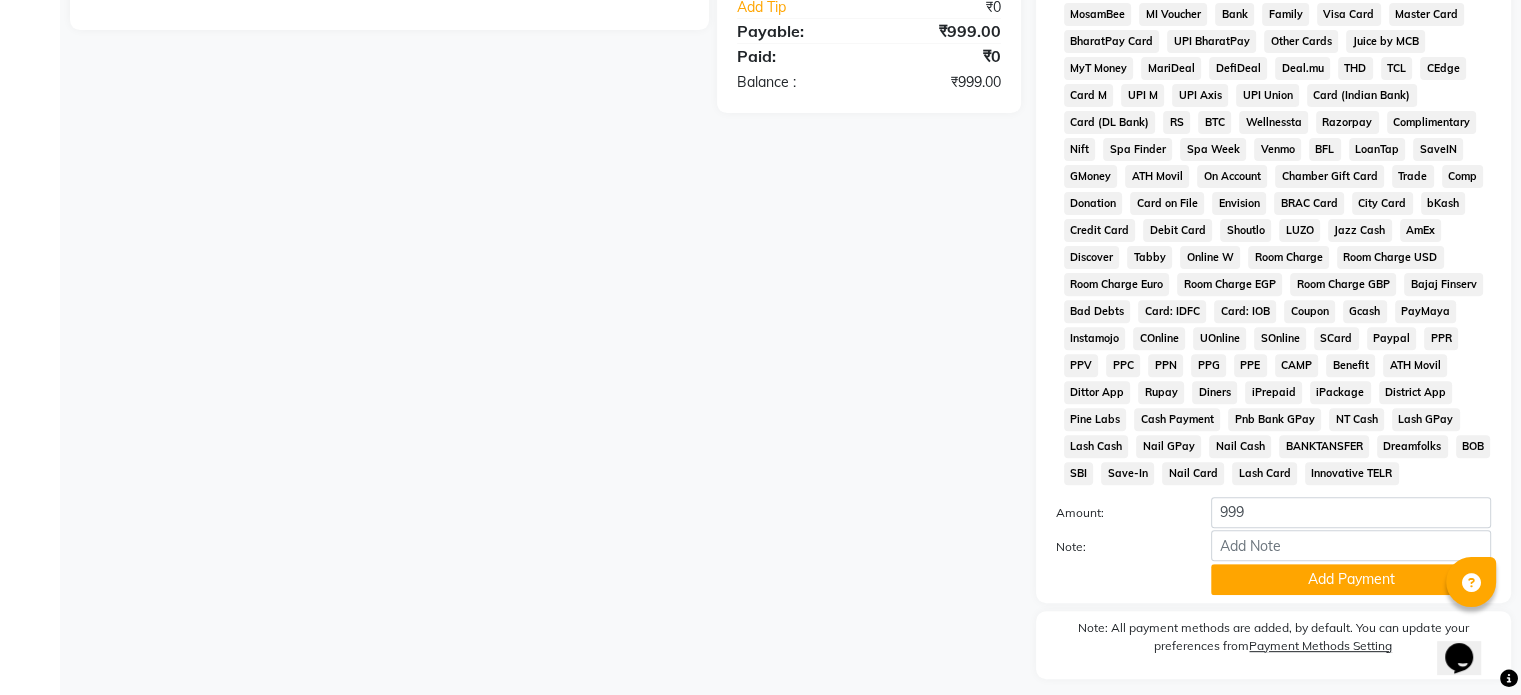scroll, scrollTop: 728, scrollLeft: 0, axis: vertical 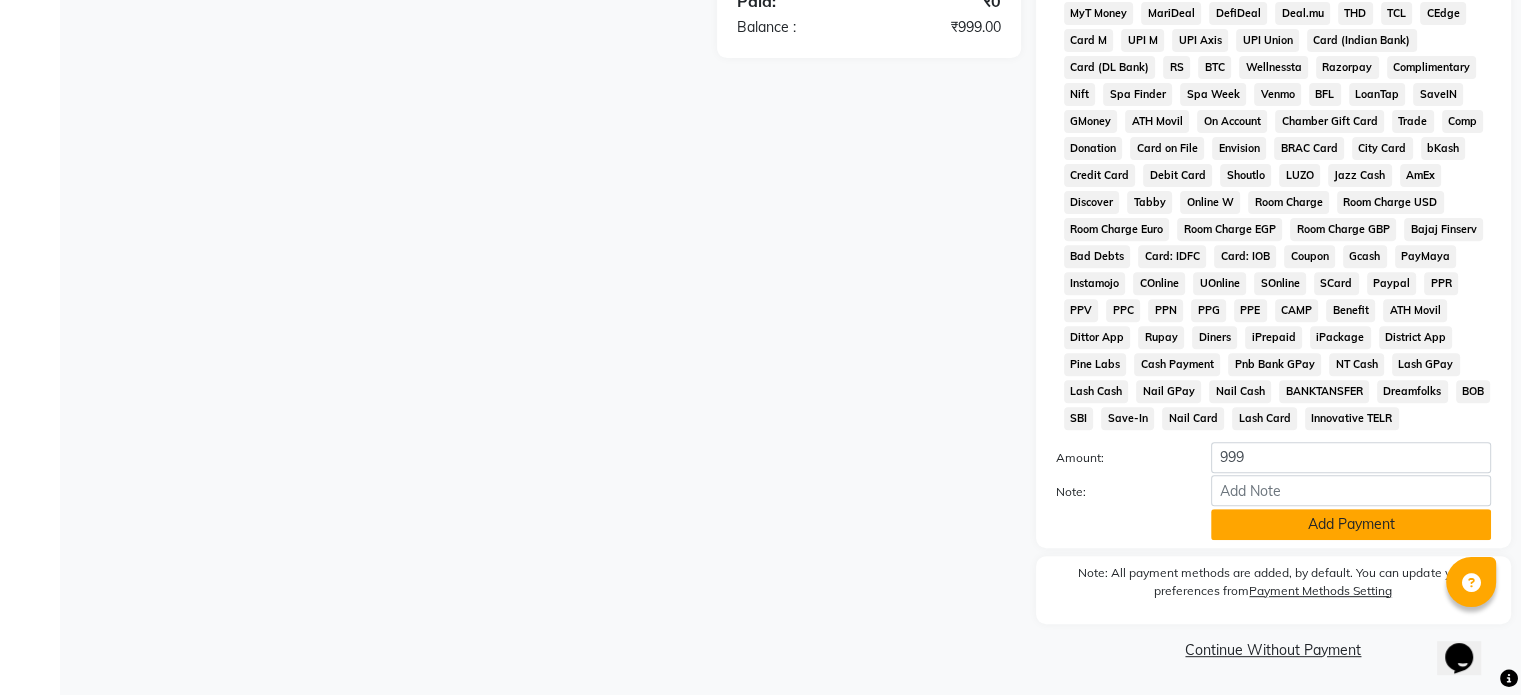 click on "Add Payment" 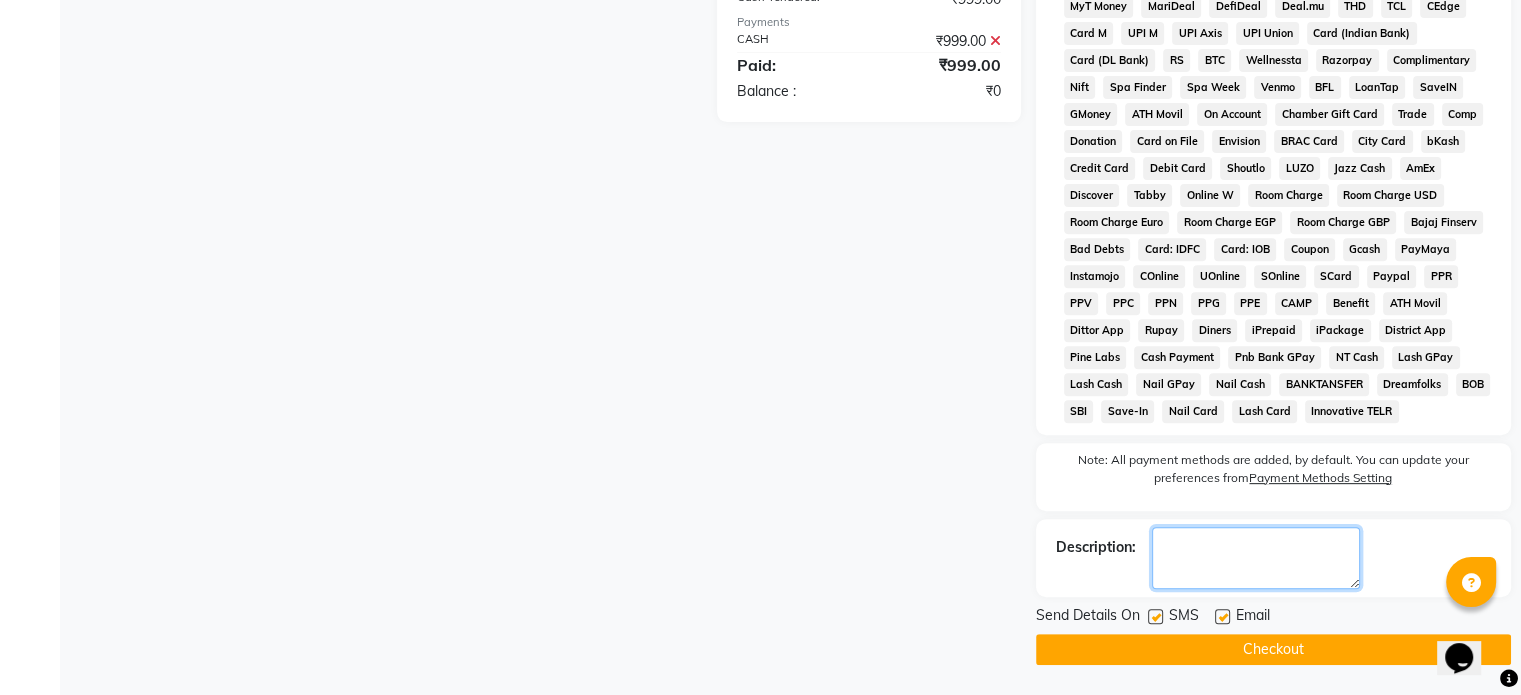 click 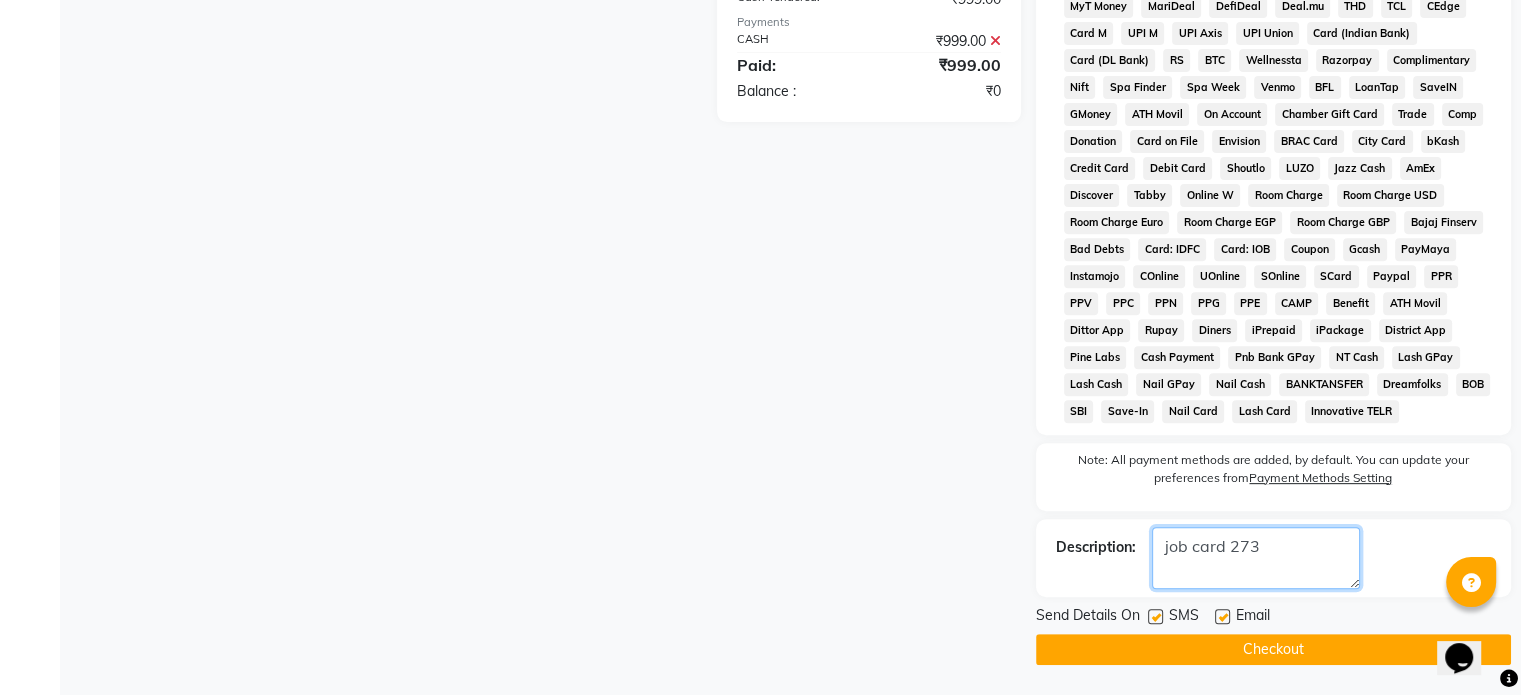 type on "job card 273" 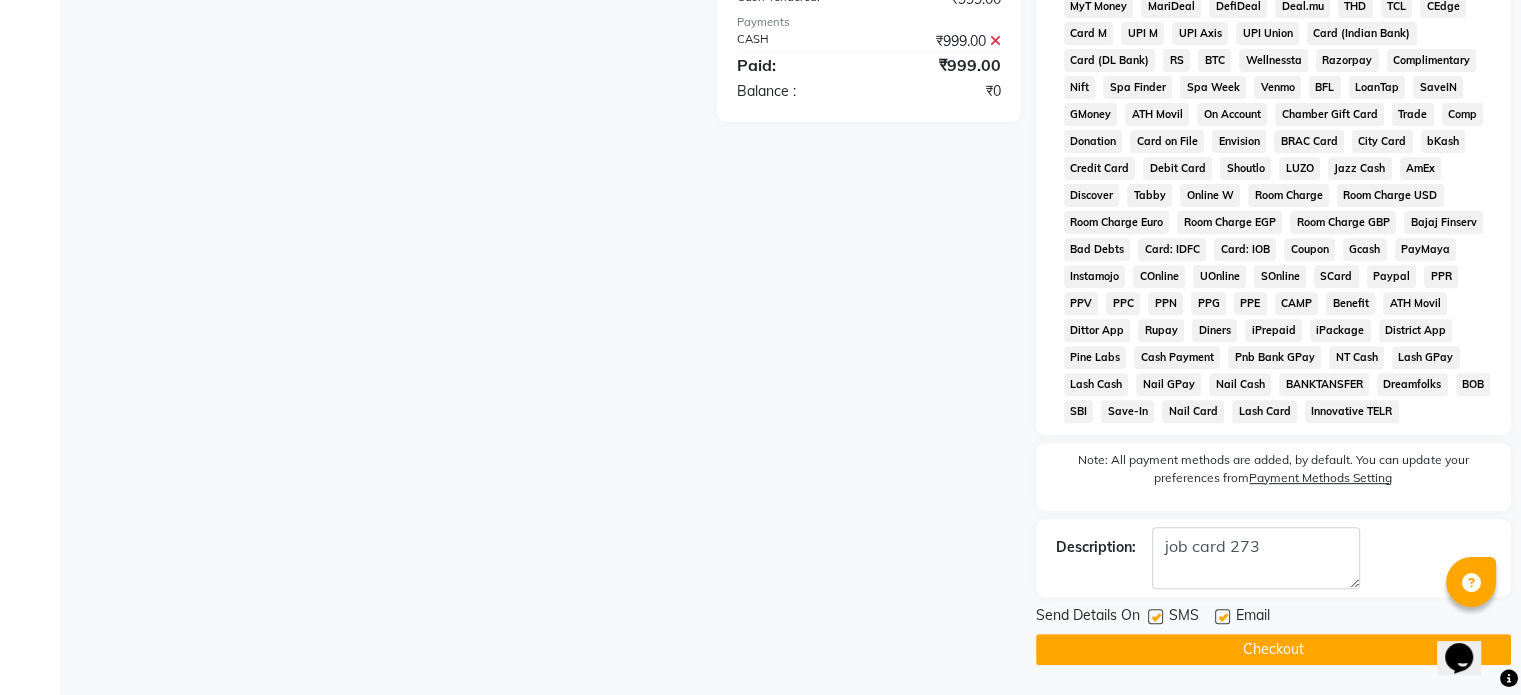 click on "Checkout" 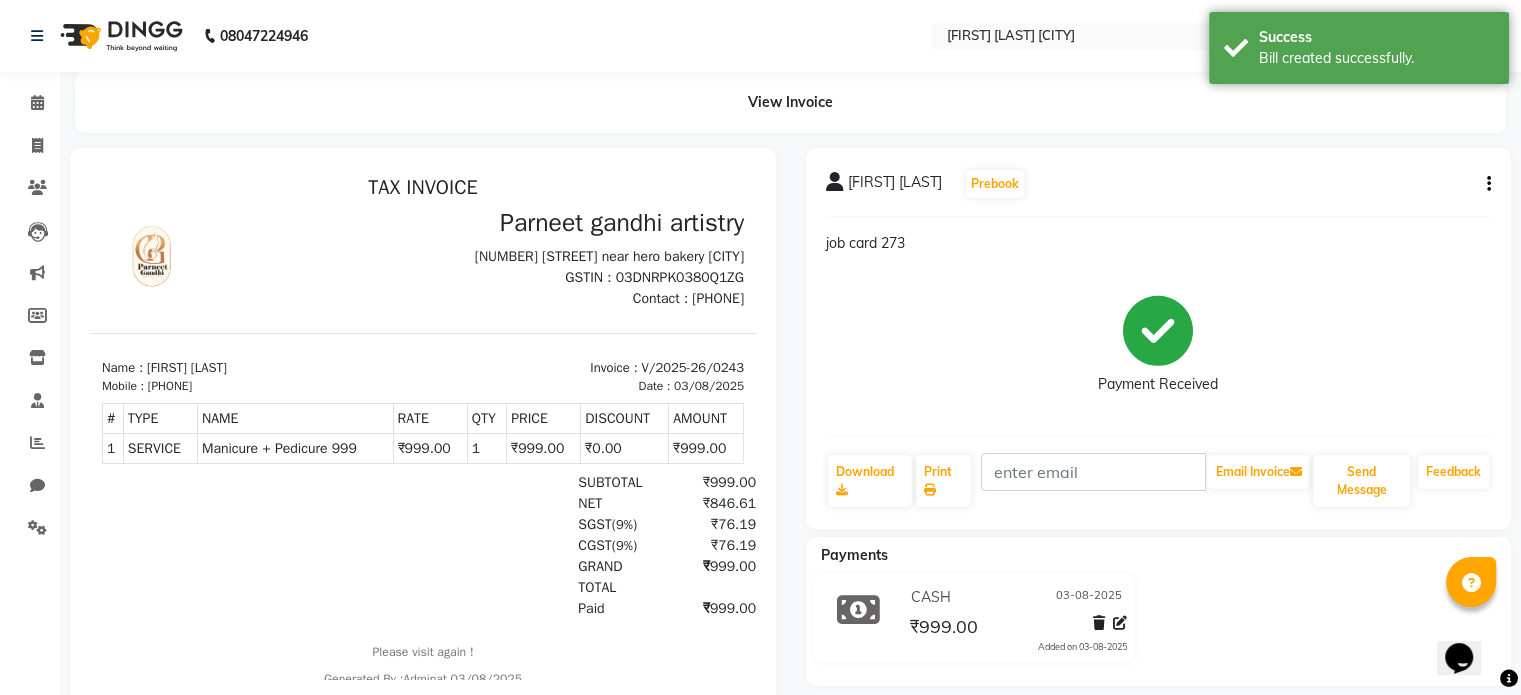 scroll, scrollTop: 0, scrollLeft: 0, axis: both 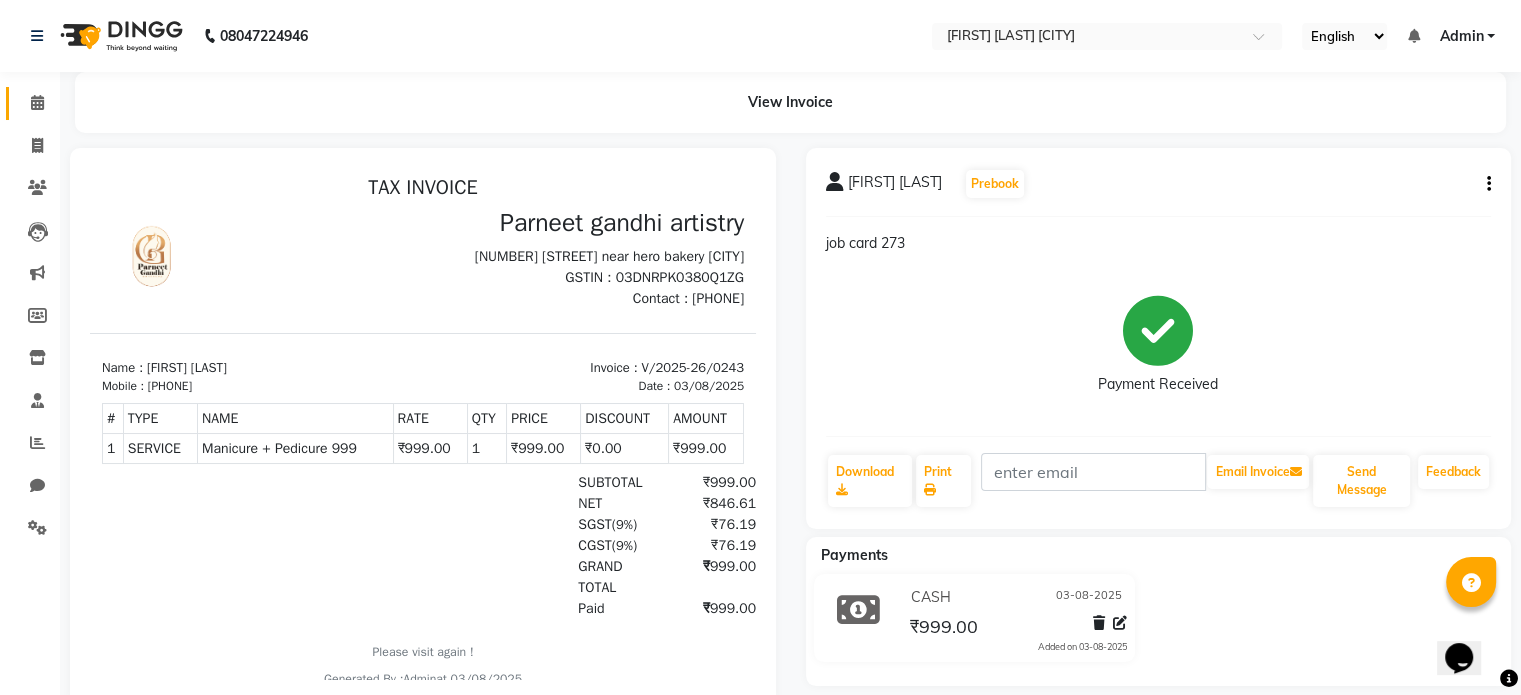 click on "Calendar" 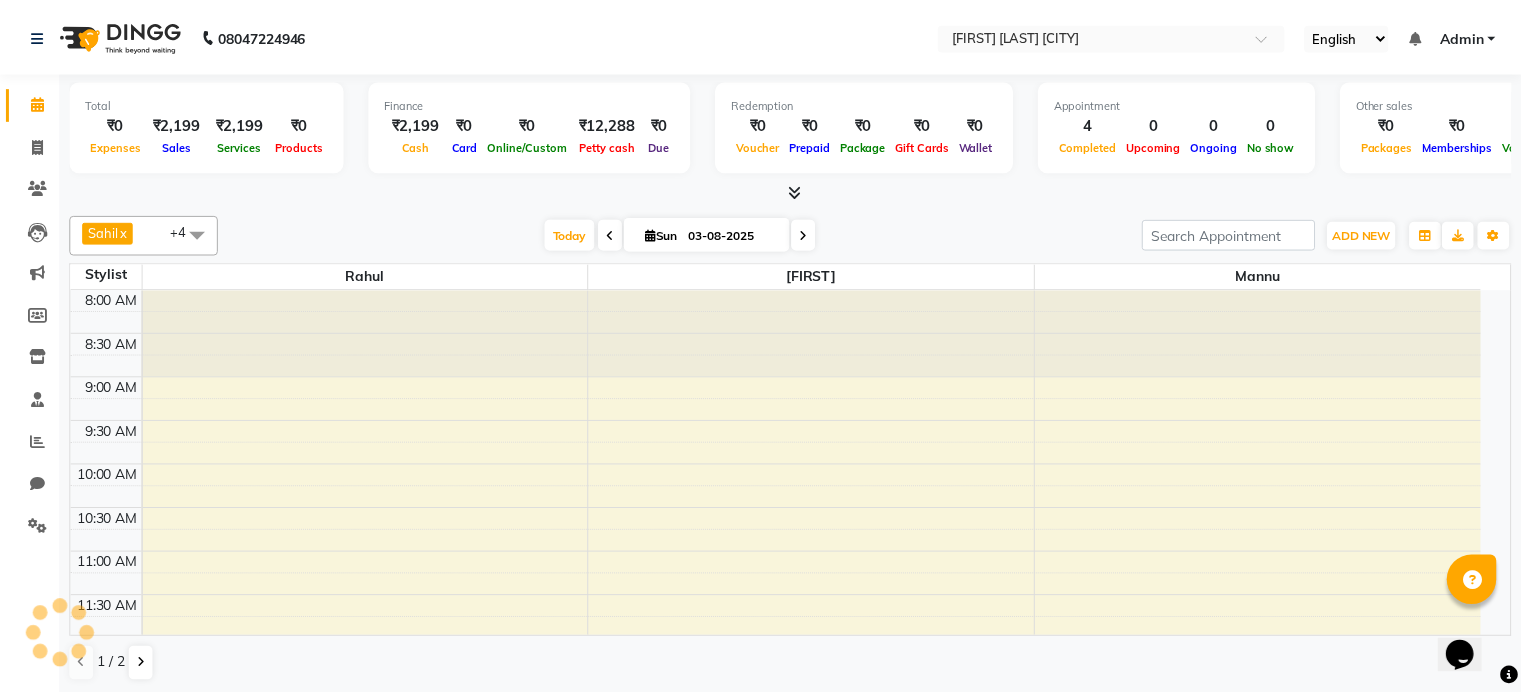 scroll, scrollTop: 0, scrollLeft: 0, axis: both 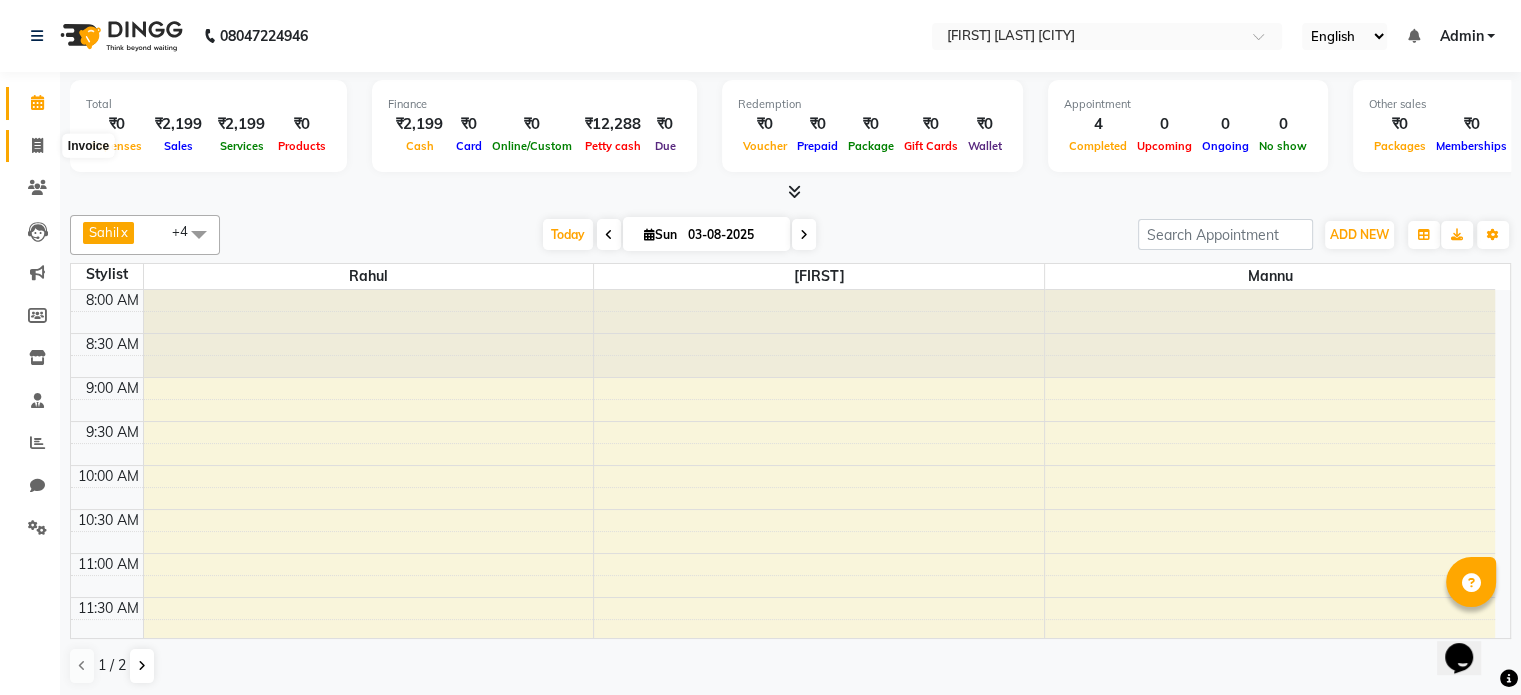 click 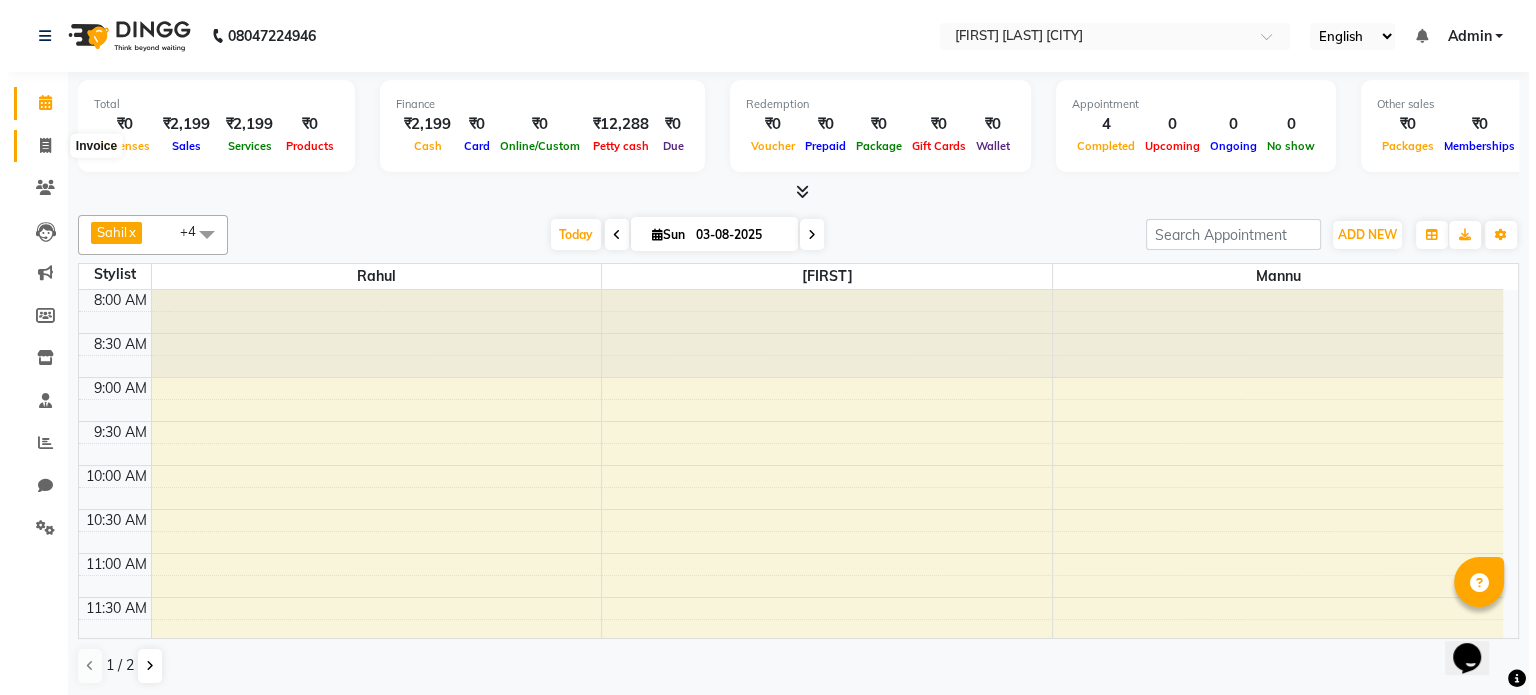 scroll, scrollTop: 0, scrollLeft: 0, axis: both 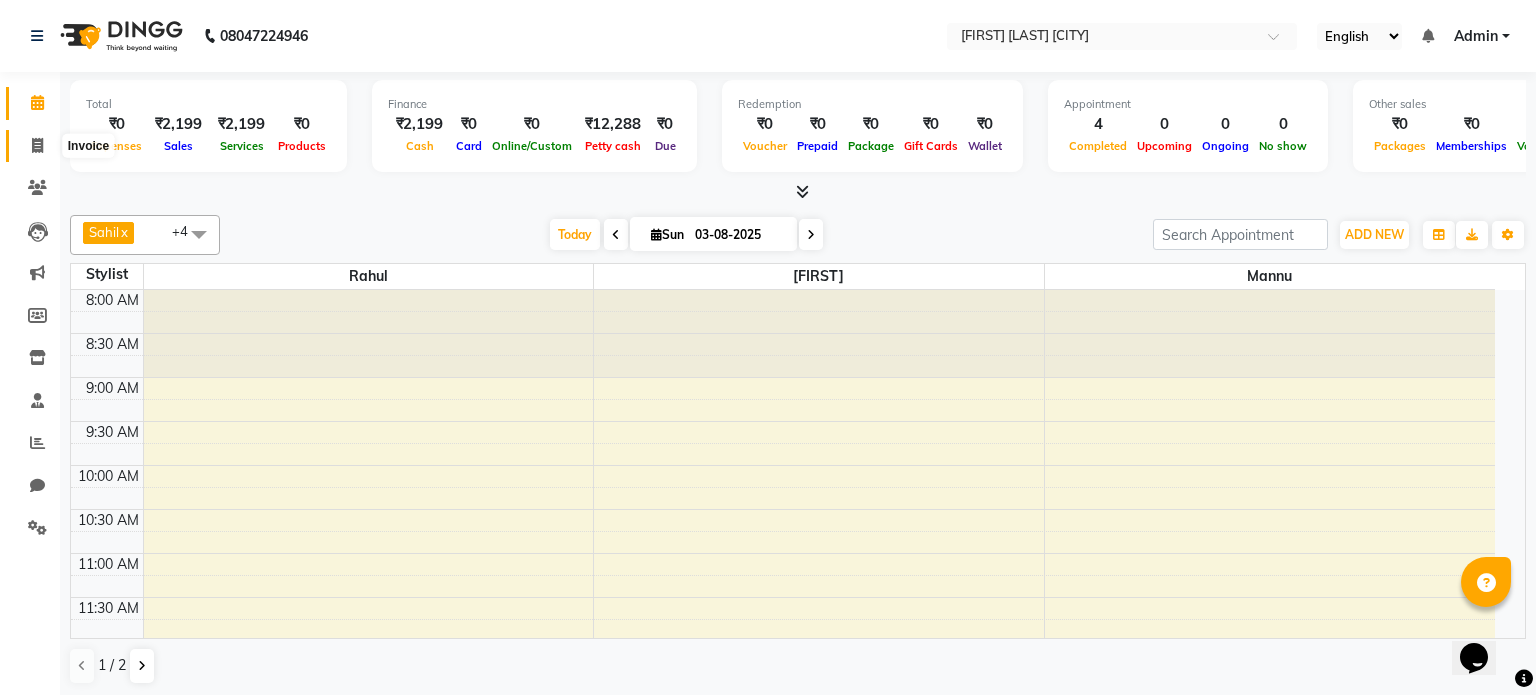 select on "service" 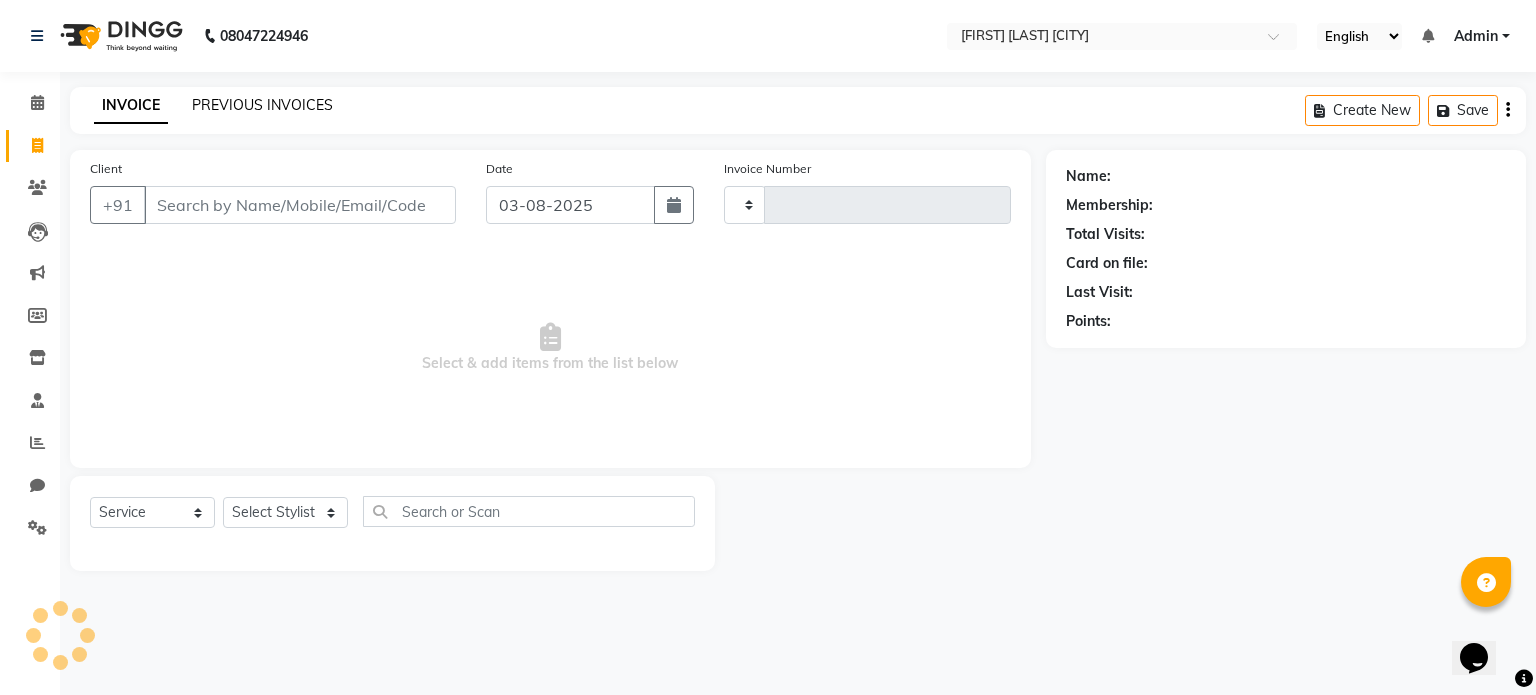 click on "PREVIOUS INVOICES" 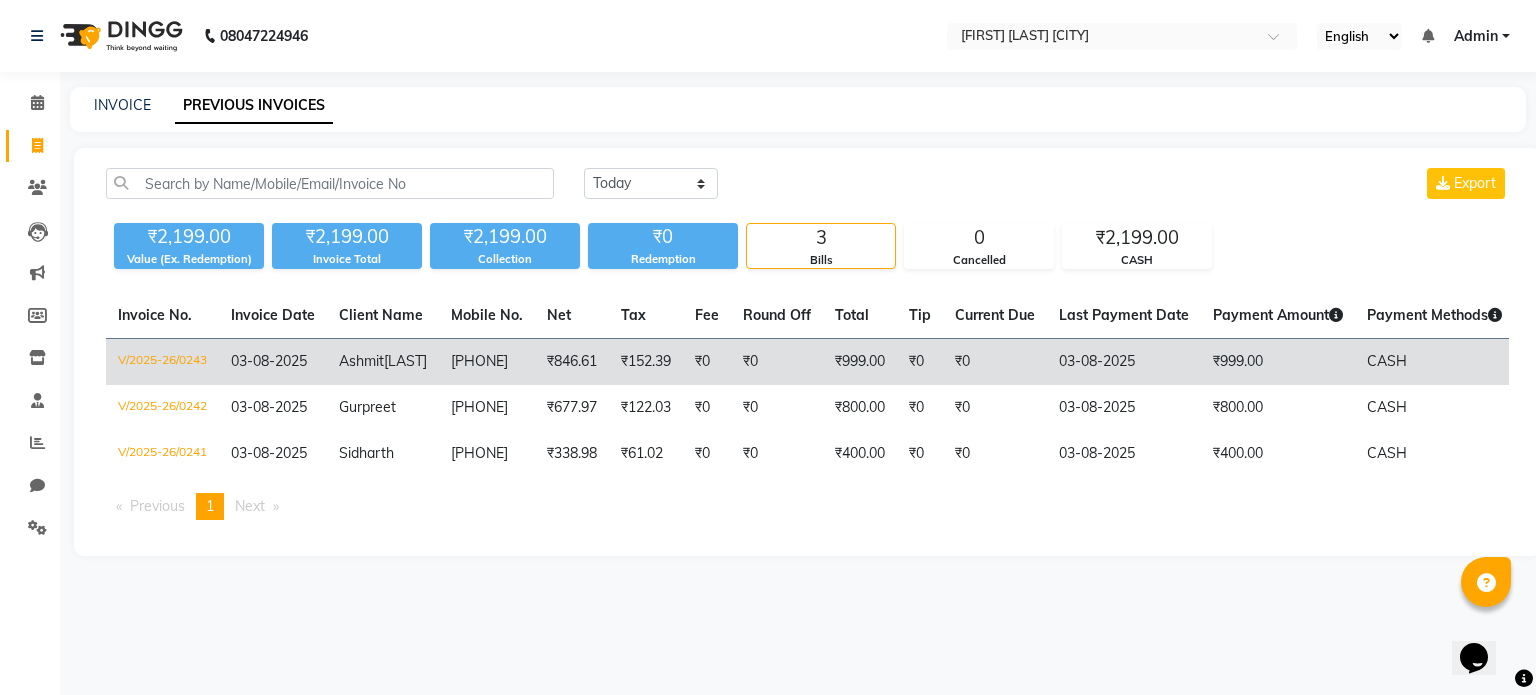 click on "Hair Woman - Split Ends" 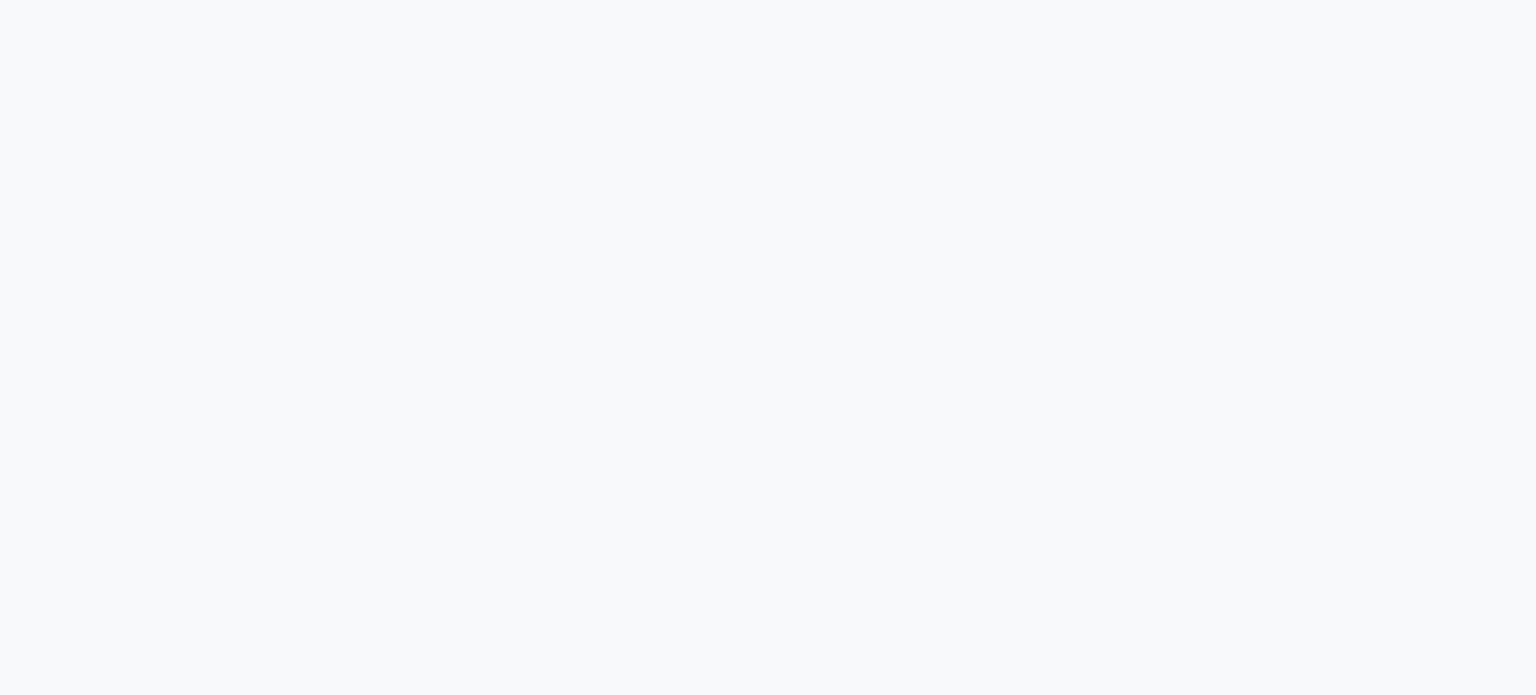 scroll, scrollTop: 0, scrollLeft: 0, axis: both 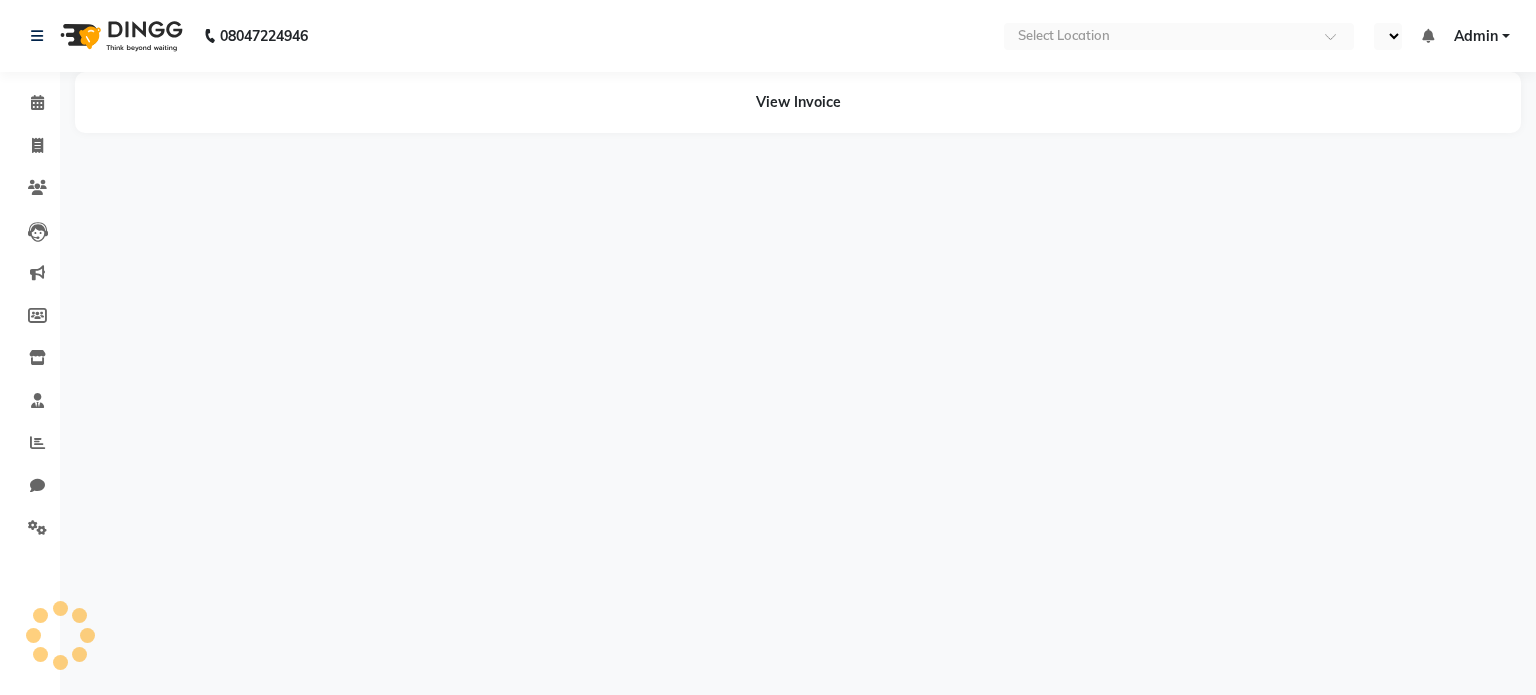 select on "en" 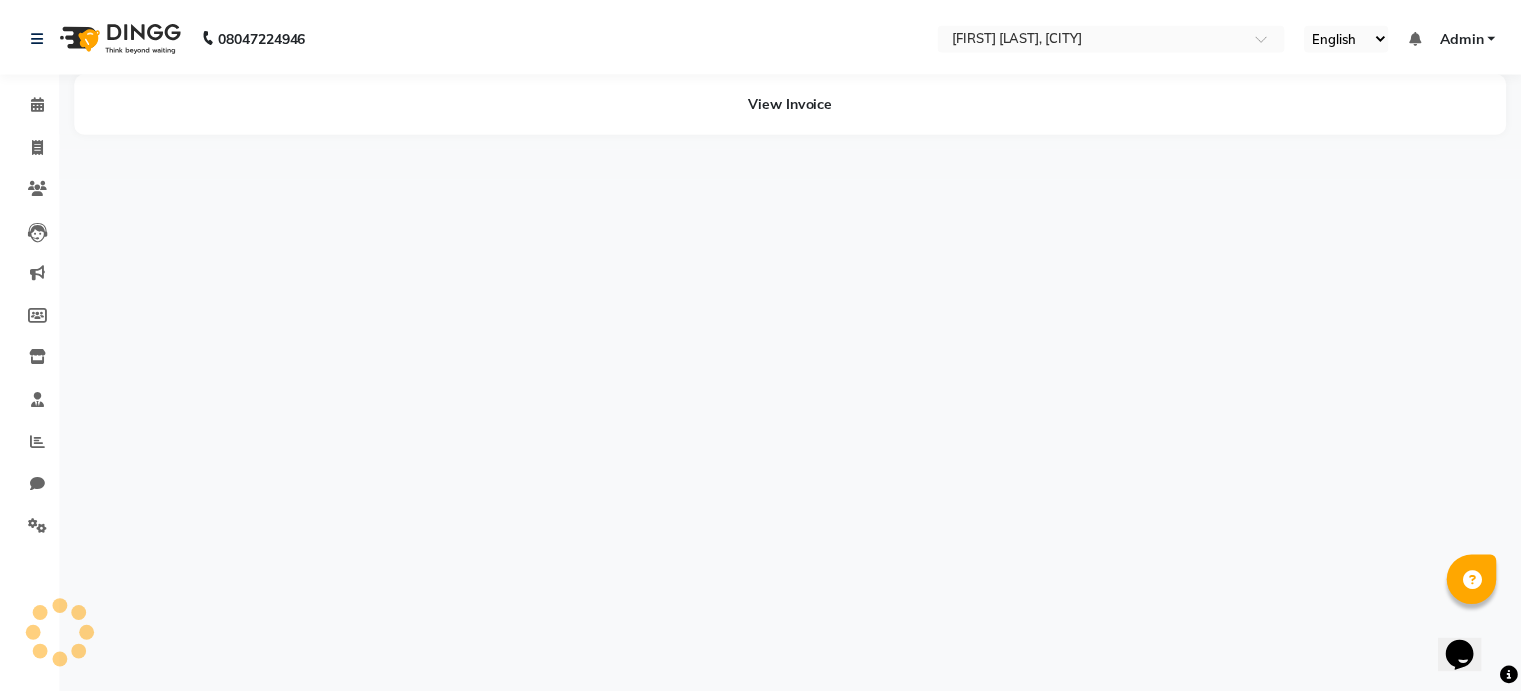 scroll, scrollTop: 0, scrollLeft: 0, axis: both 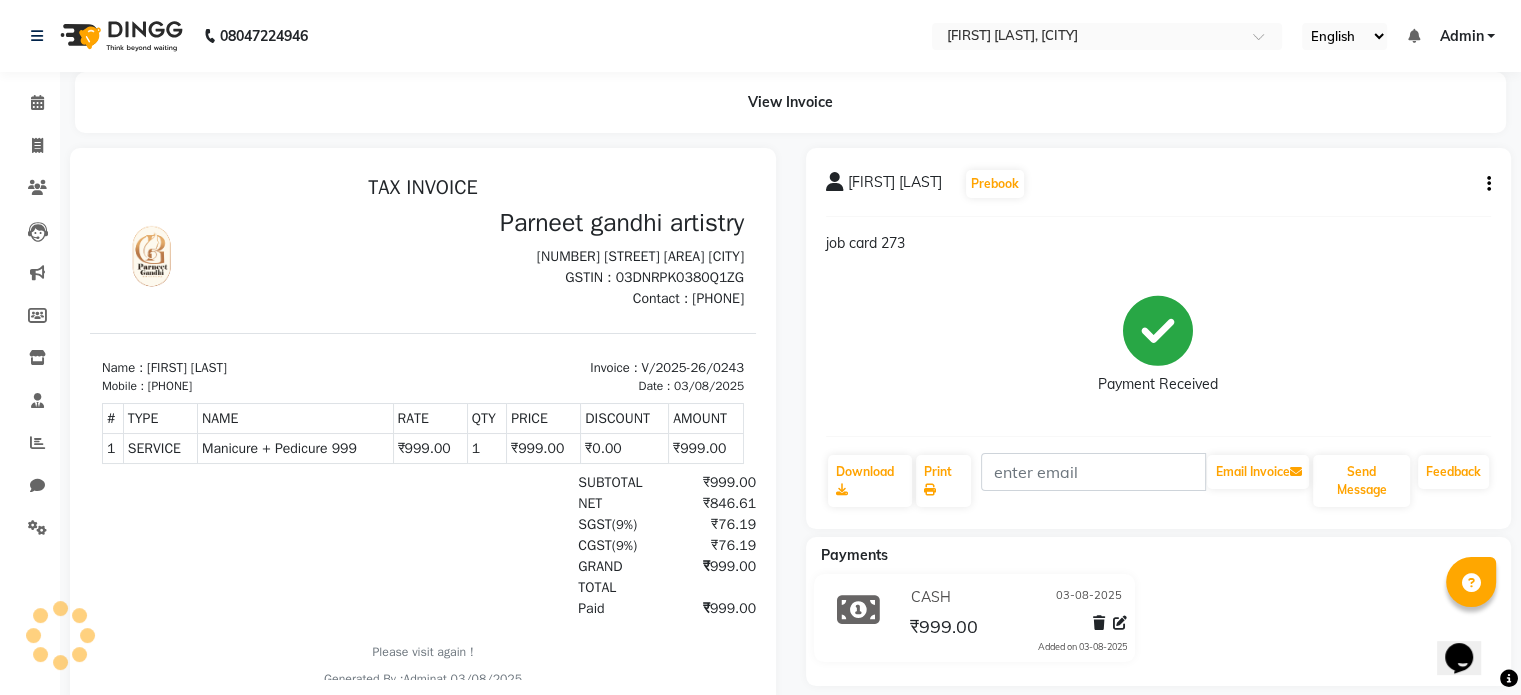 click 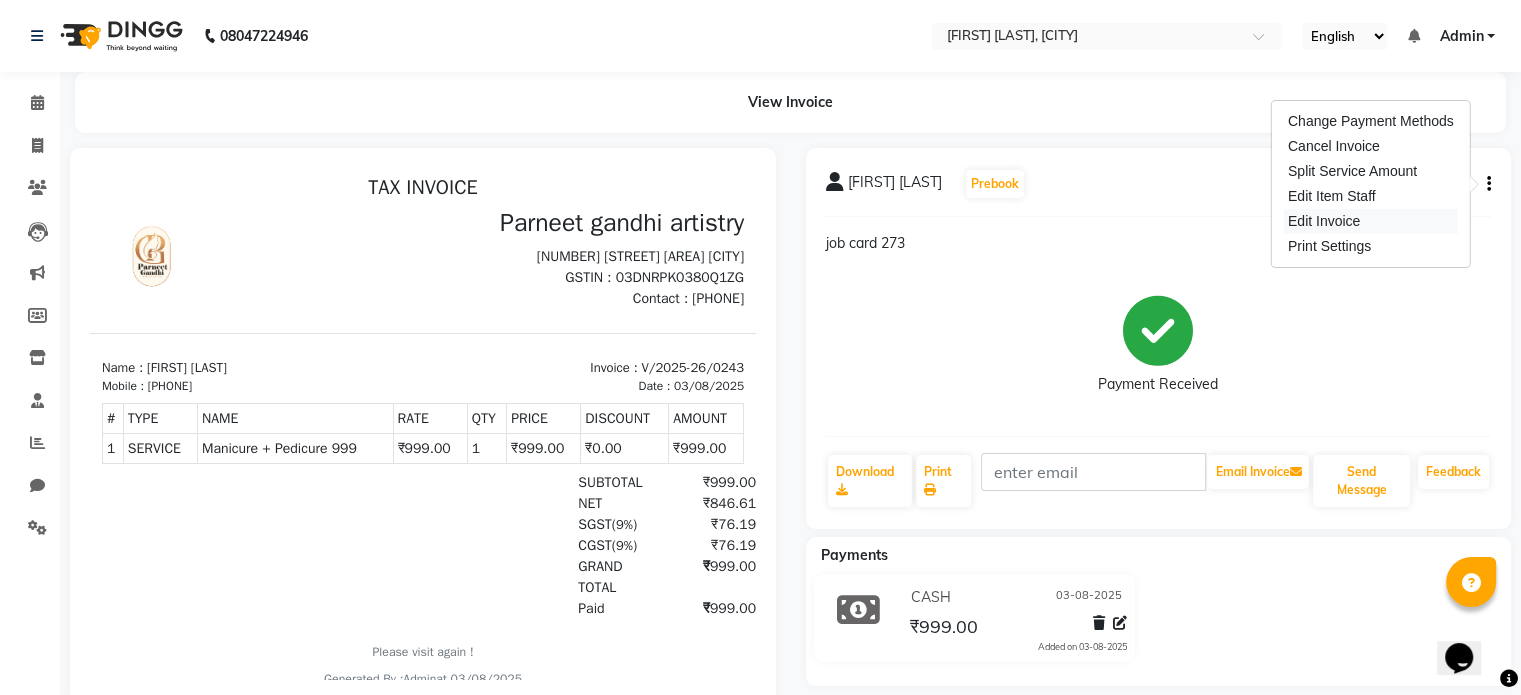 click on "Edit Invoice" at bounding box center [1371, 221] 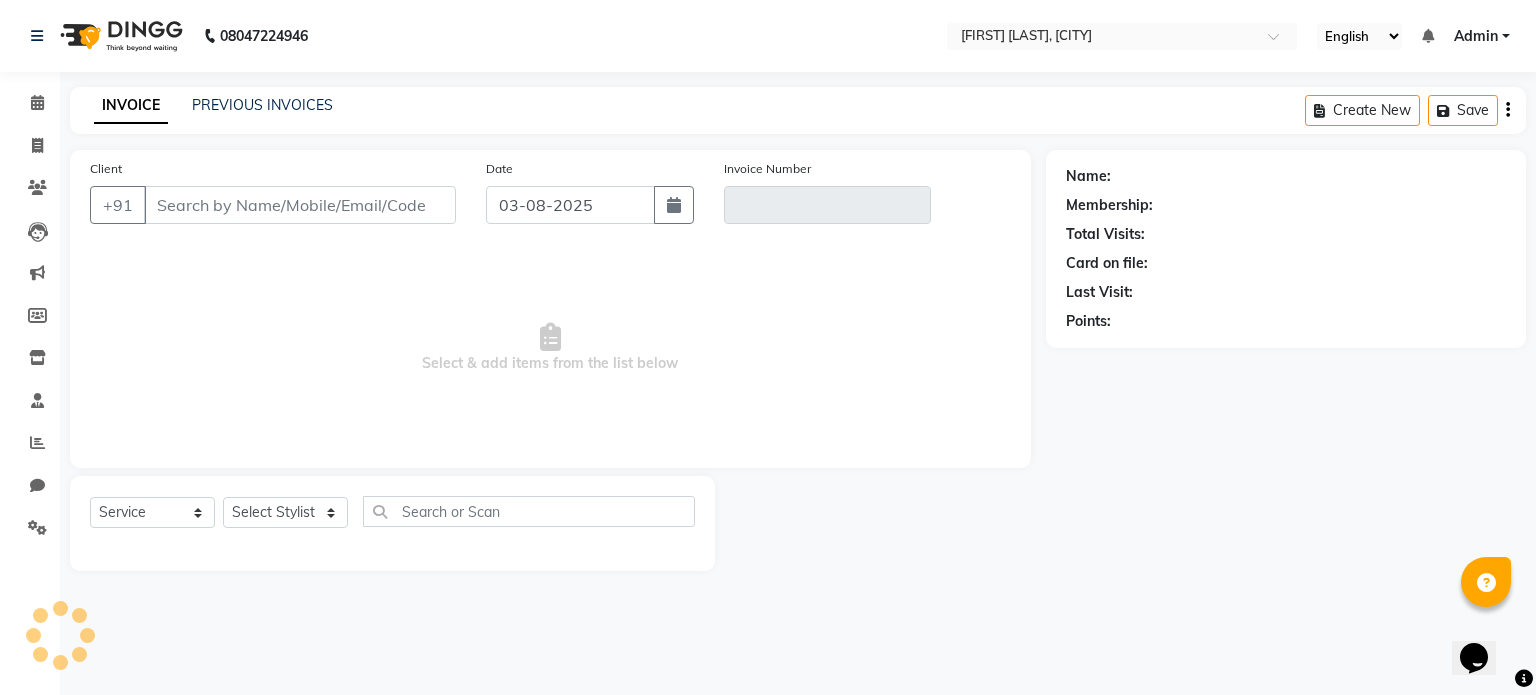 type on "[PHONE]" 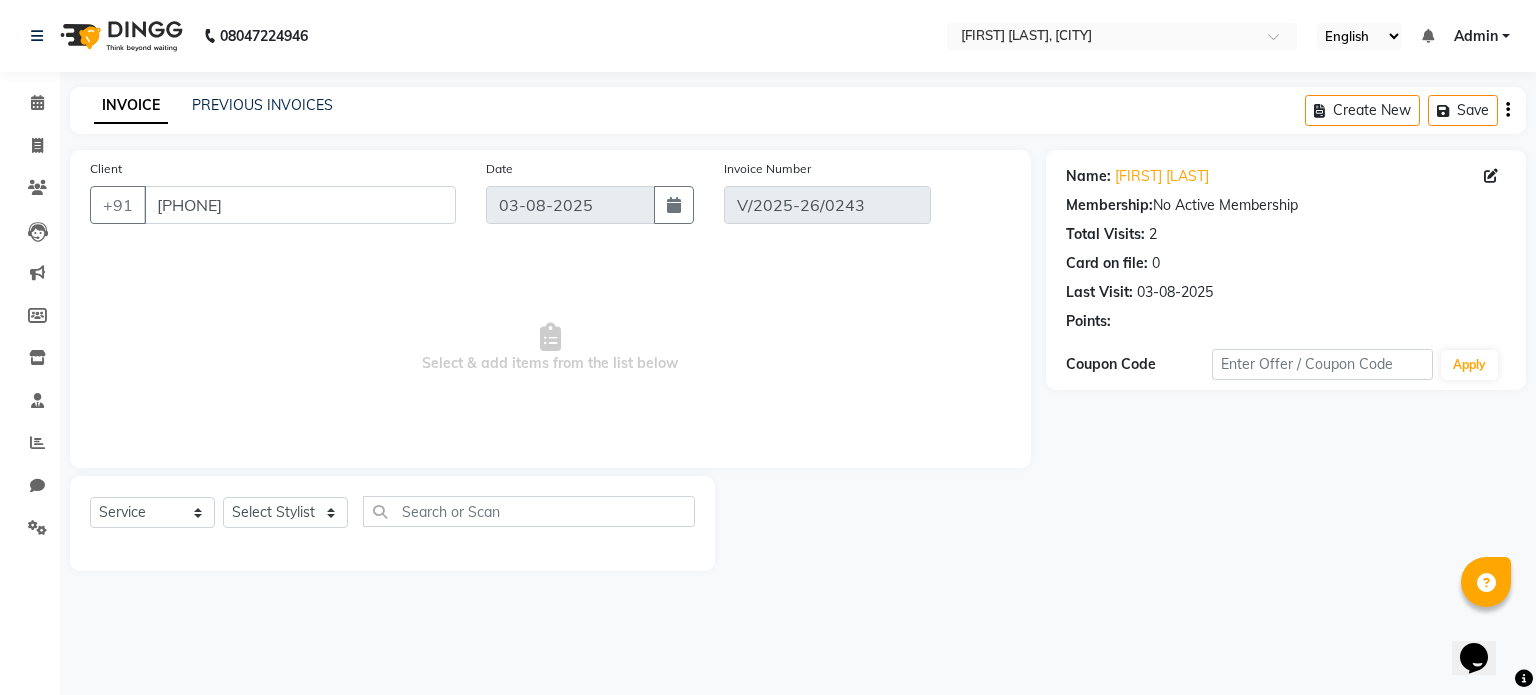 select on "select" 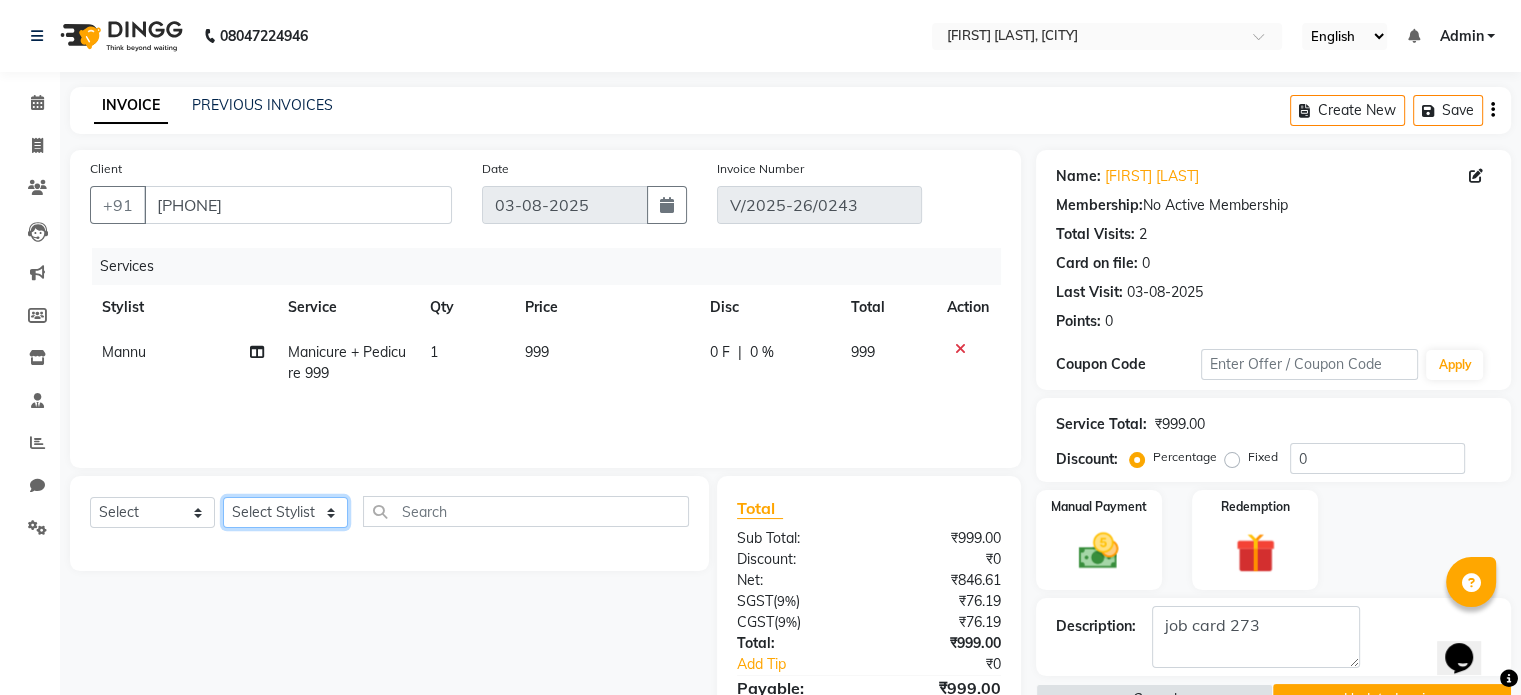 click on "Select Stylist Jeet Lakshmi Mannu Parneet Gandhi Rahul Sagar Sahil Sana" 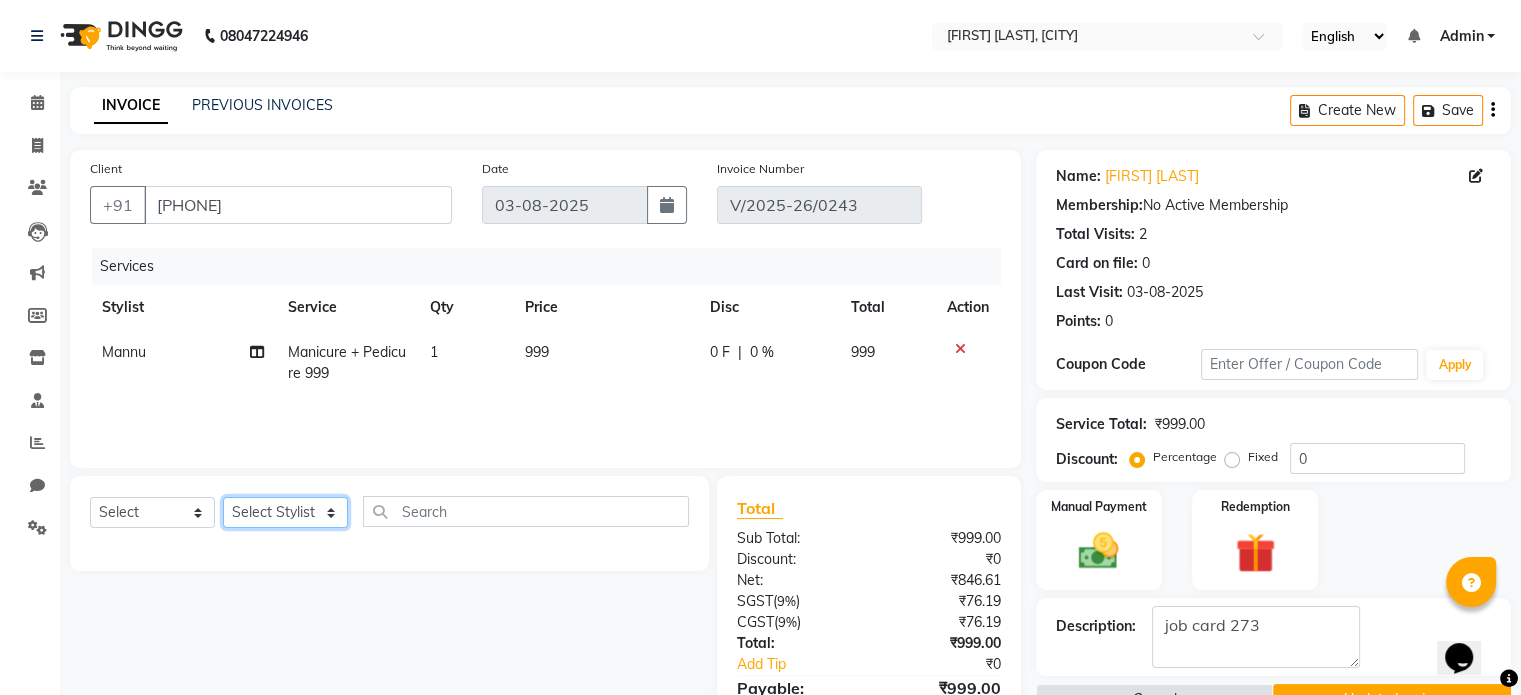 select on "80740" 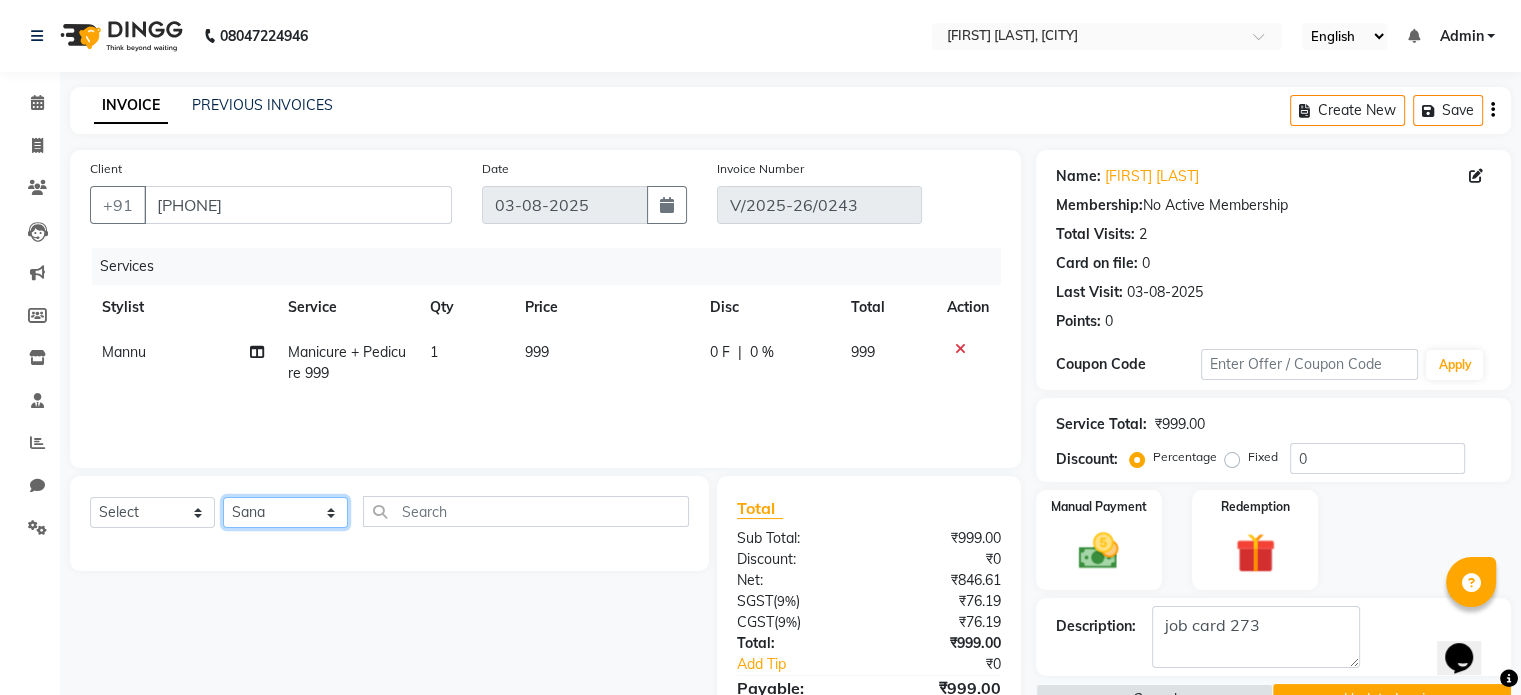 click on "Select Stylist Jeet Lakshmi Mannu Parneet Gandhi Rahul Sagar Sahil Sana" 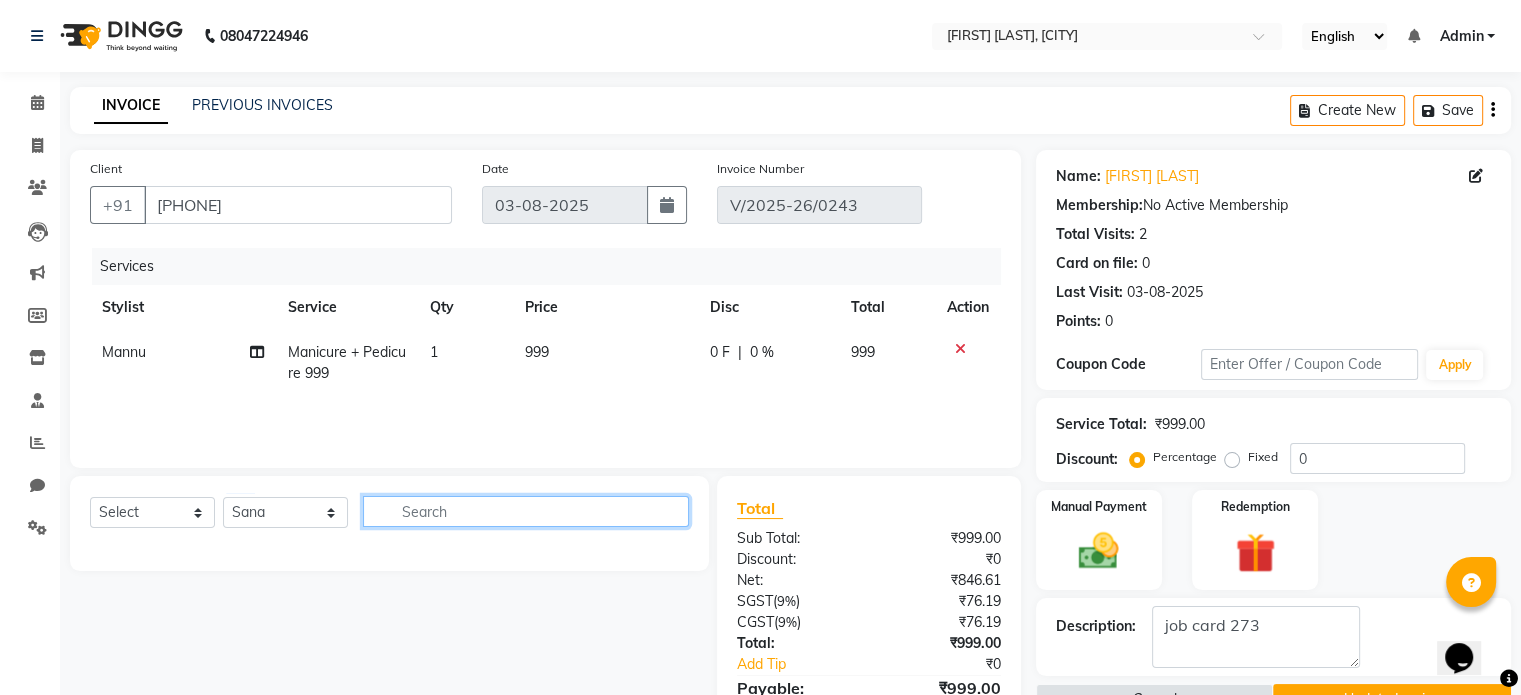 click 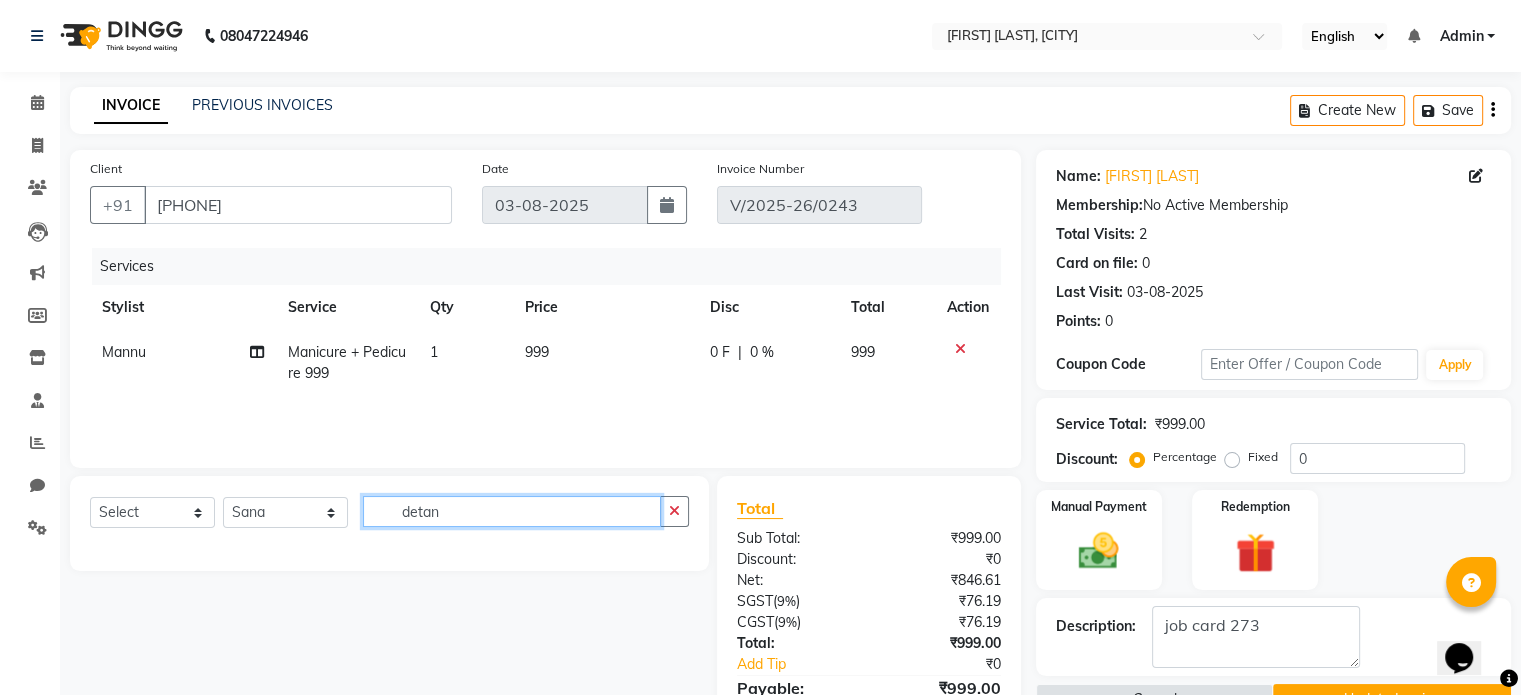 type on "detan" 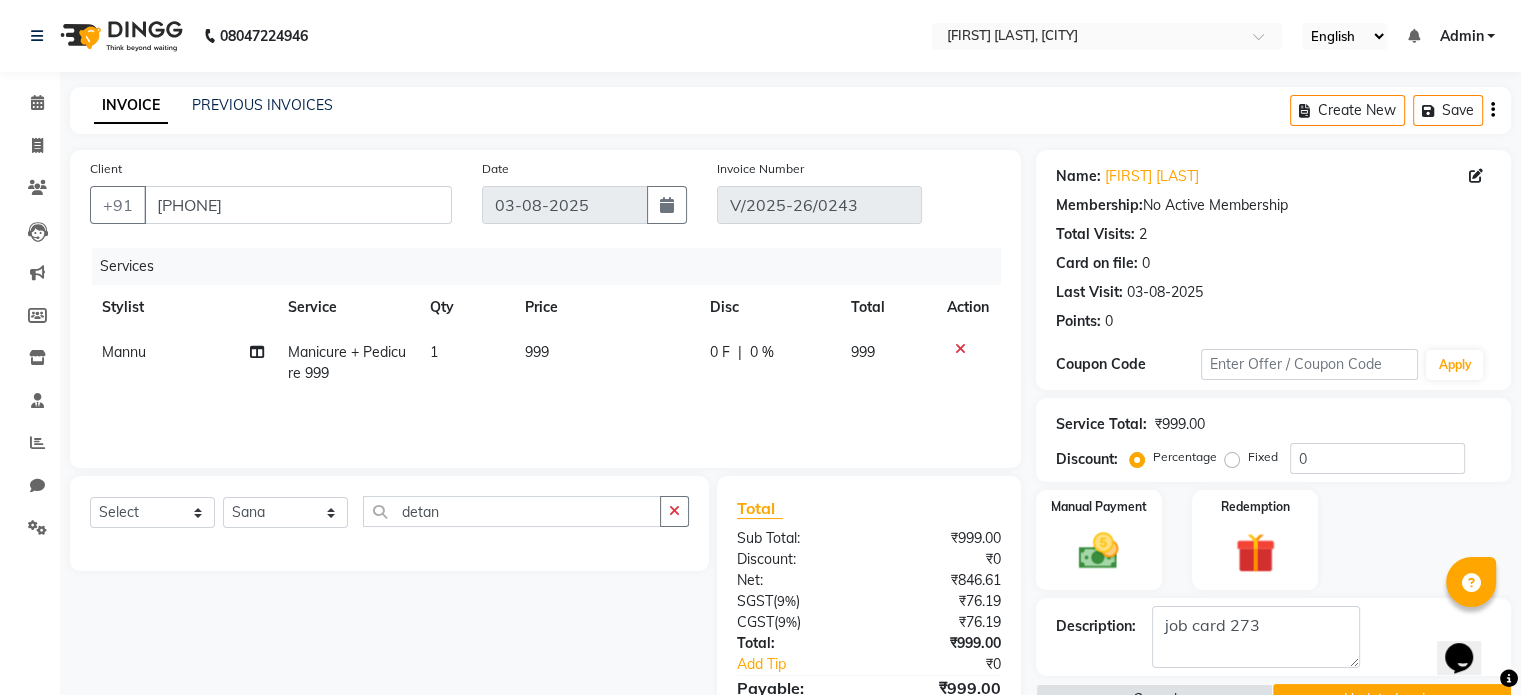 click on "Select  Service  Product  Membership  Package Voucher Prepaid Gift Card  Select Stylist Jeet Lakshmi Mannu Parneet Gandhi Rahul Sagar Sahil Sana detan" 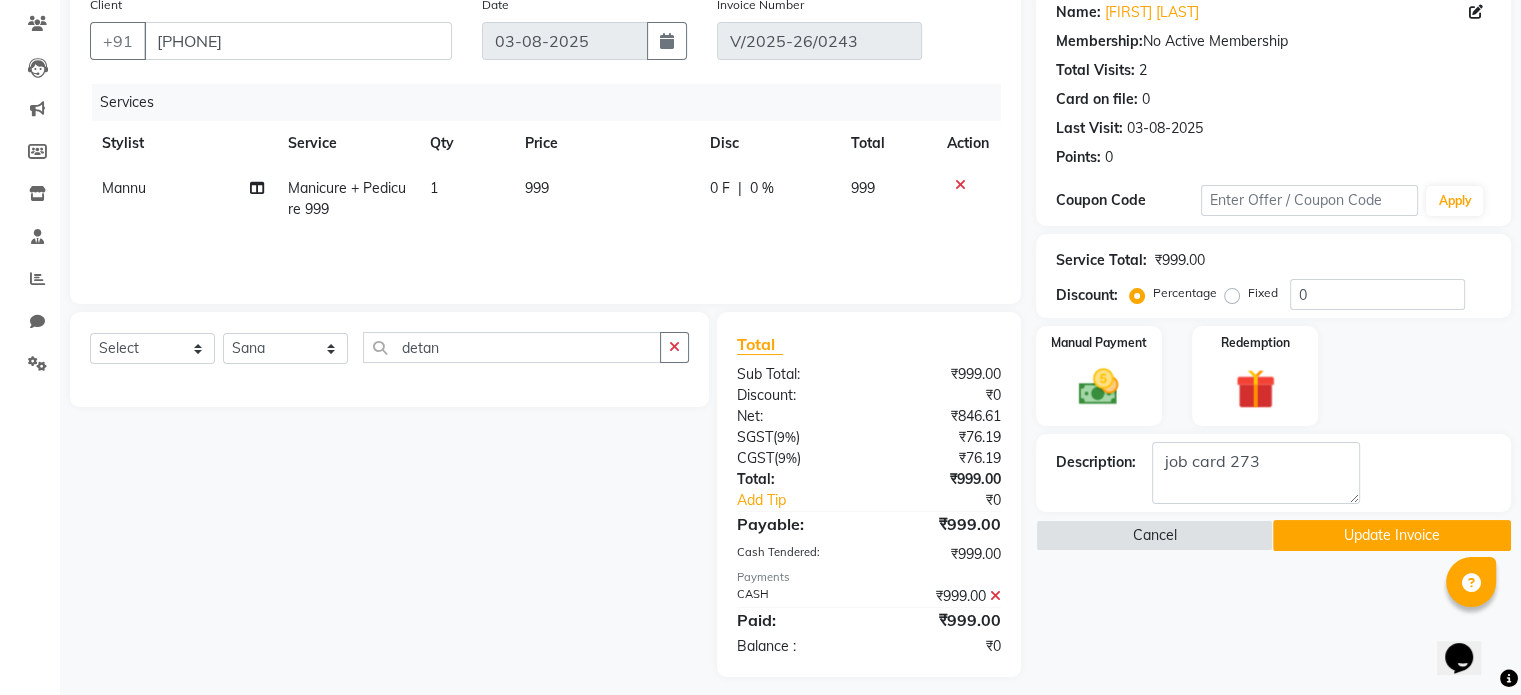 scroll, scrollTop: 176, scrollLeft: 0, axis: vertical 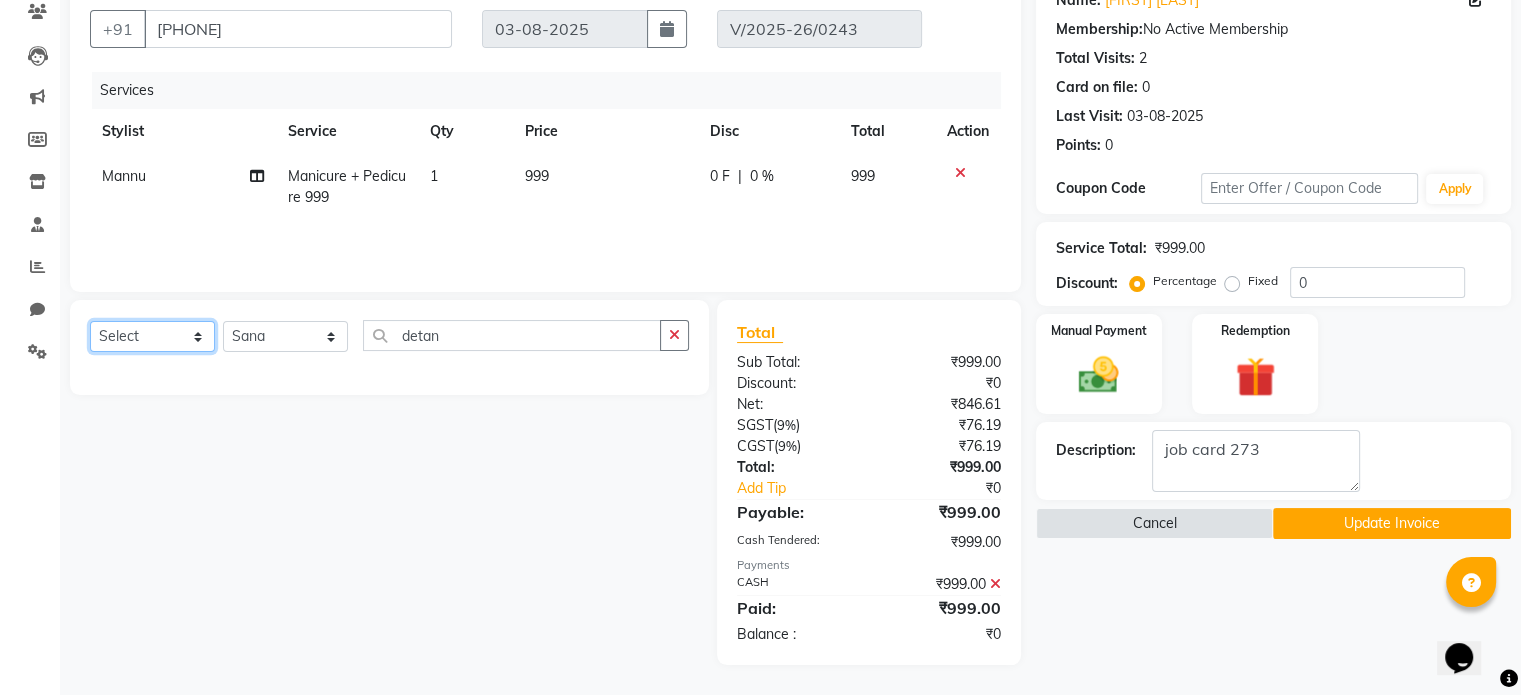 click on "Select  Service  Product  Membership  Package Voucher Prepaid Gift Card" 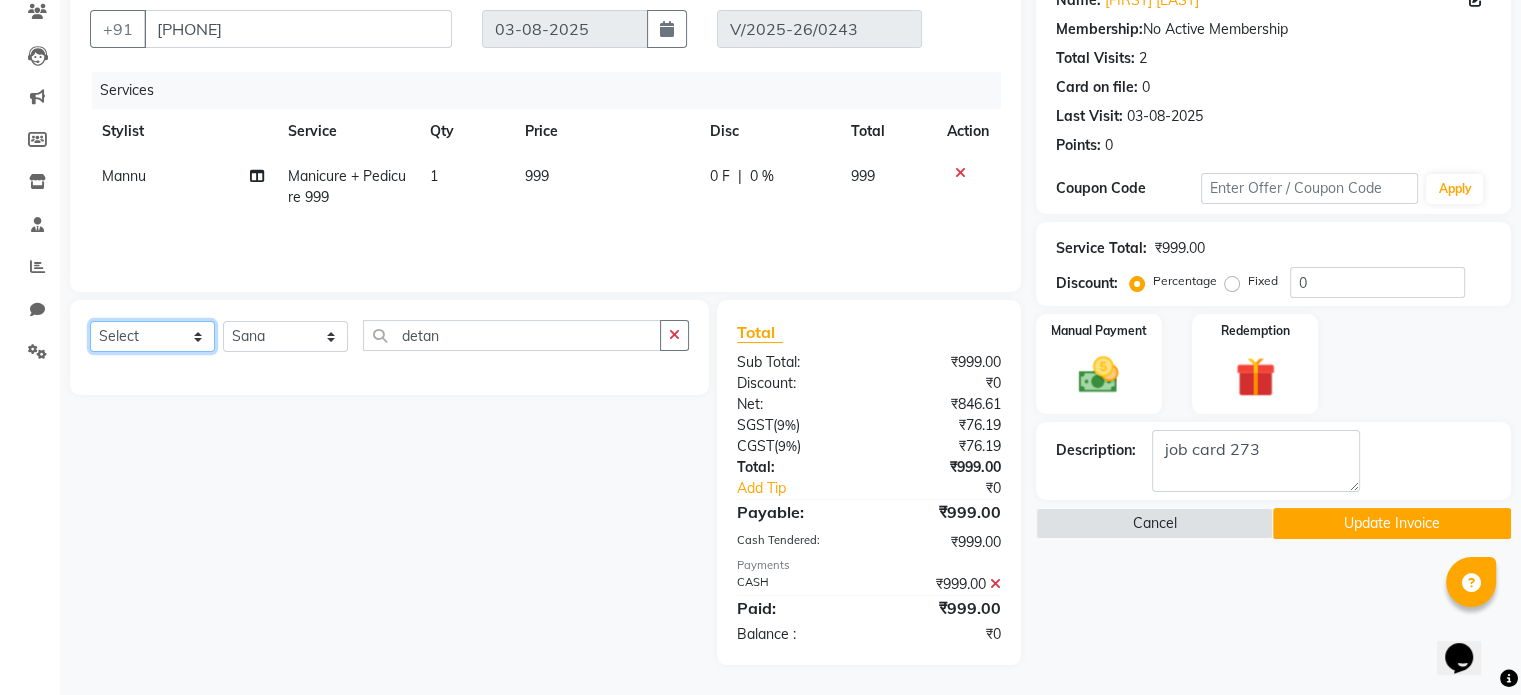 select on "service" 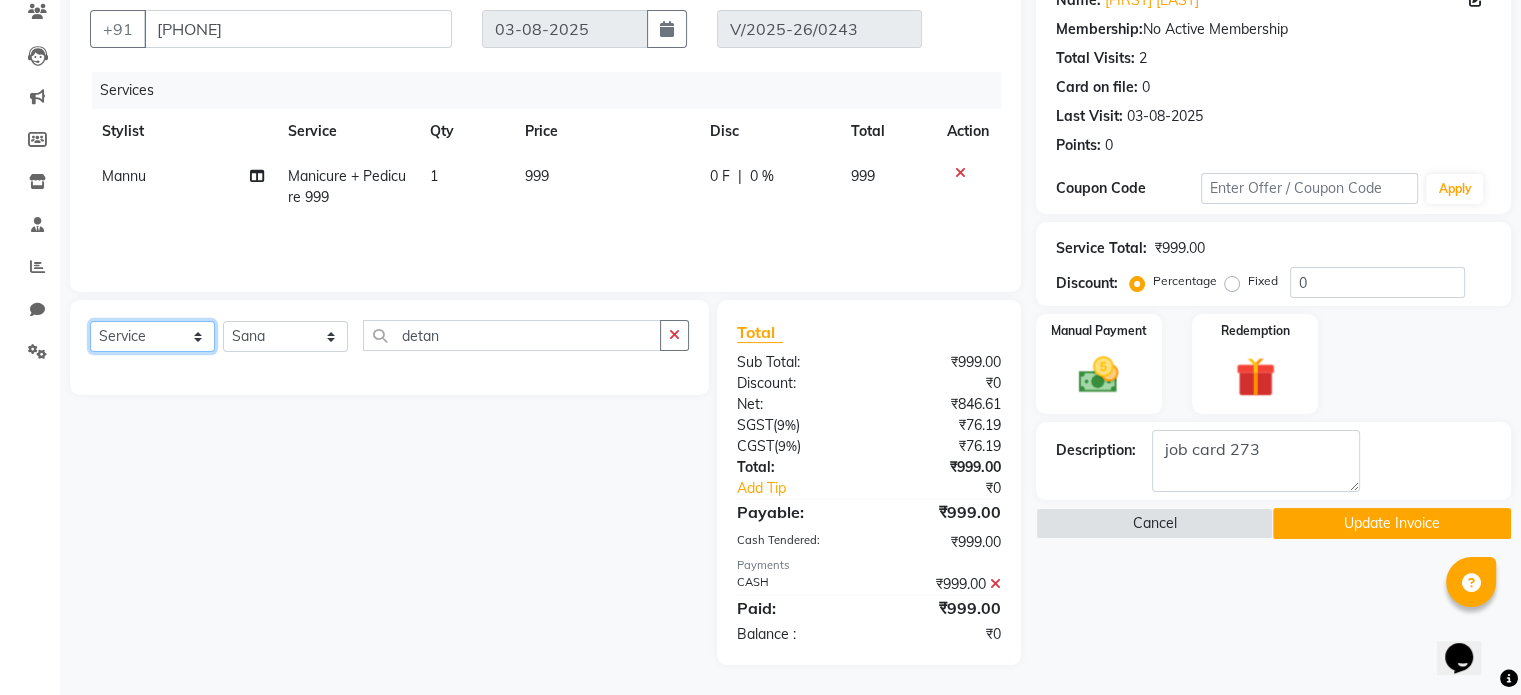 click on "Select  Service  Product  Membership  Package Voucher Prepaid Gift Card" 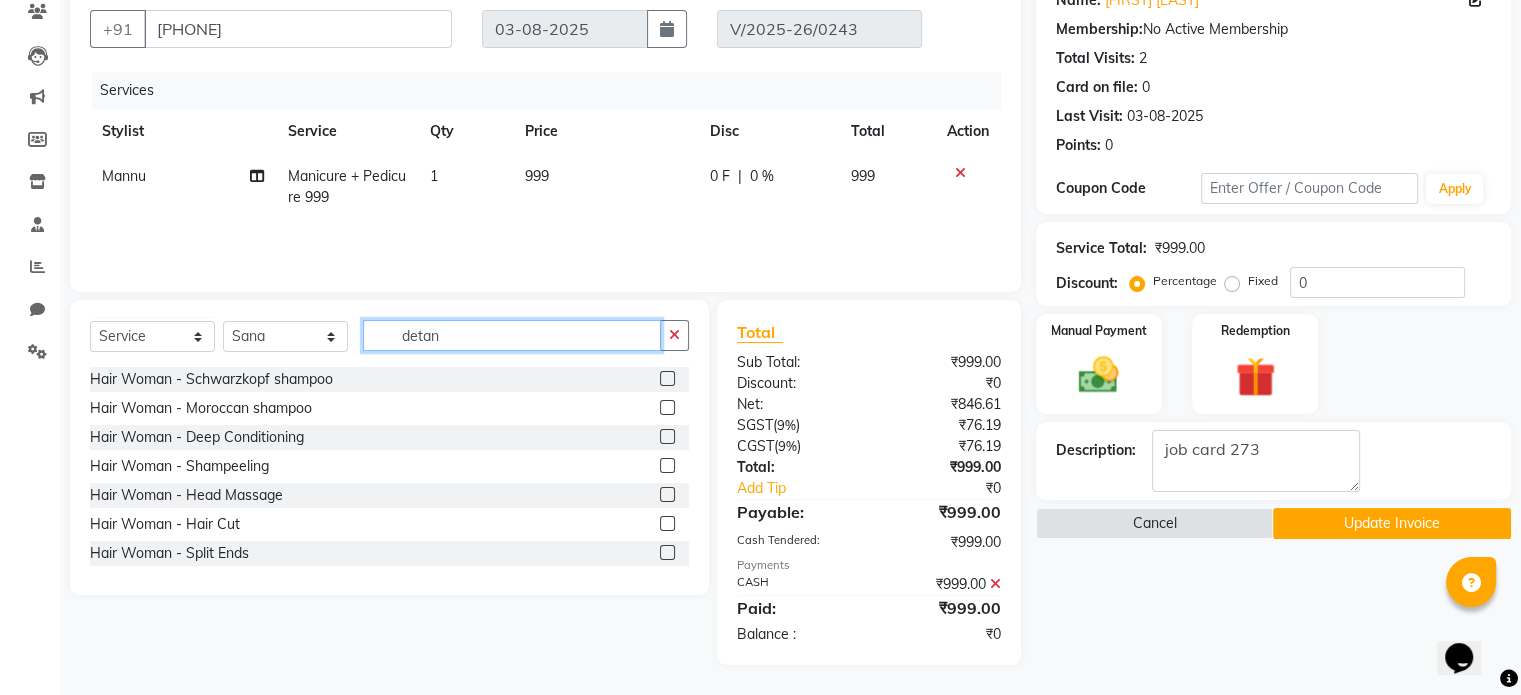 click on "detan" 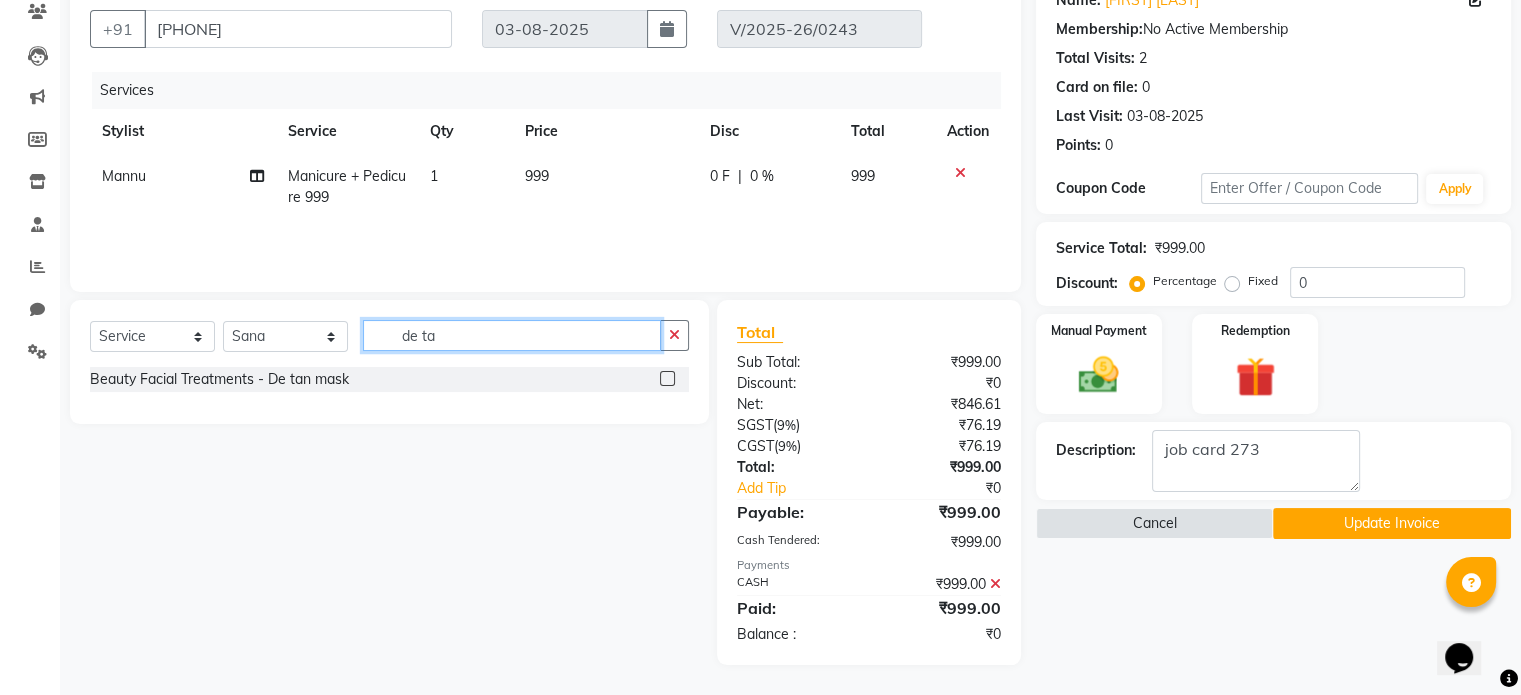 type on "de ta" 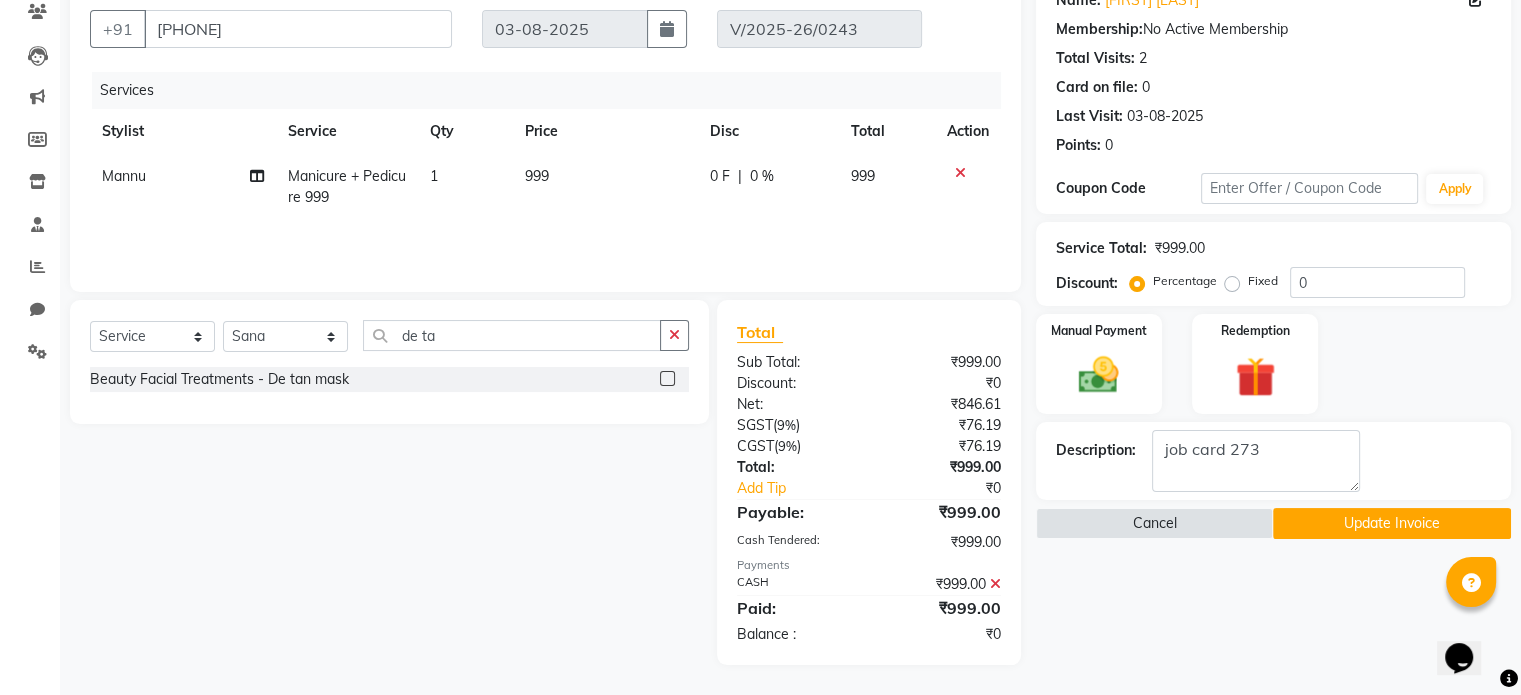 click 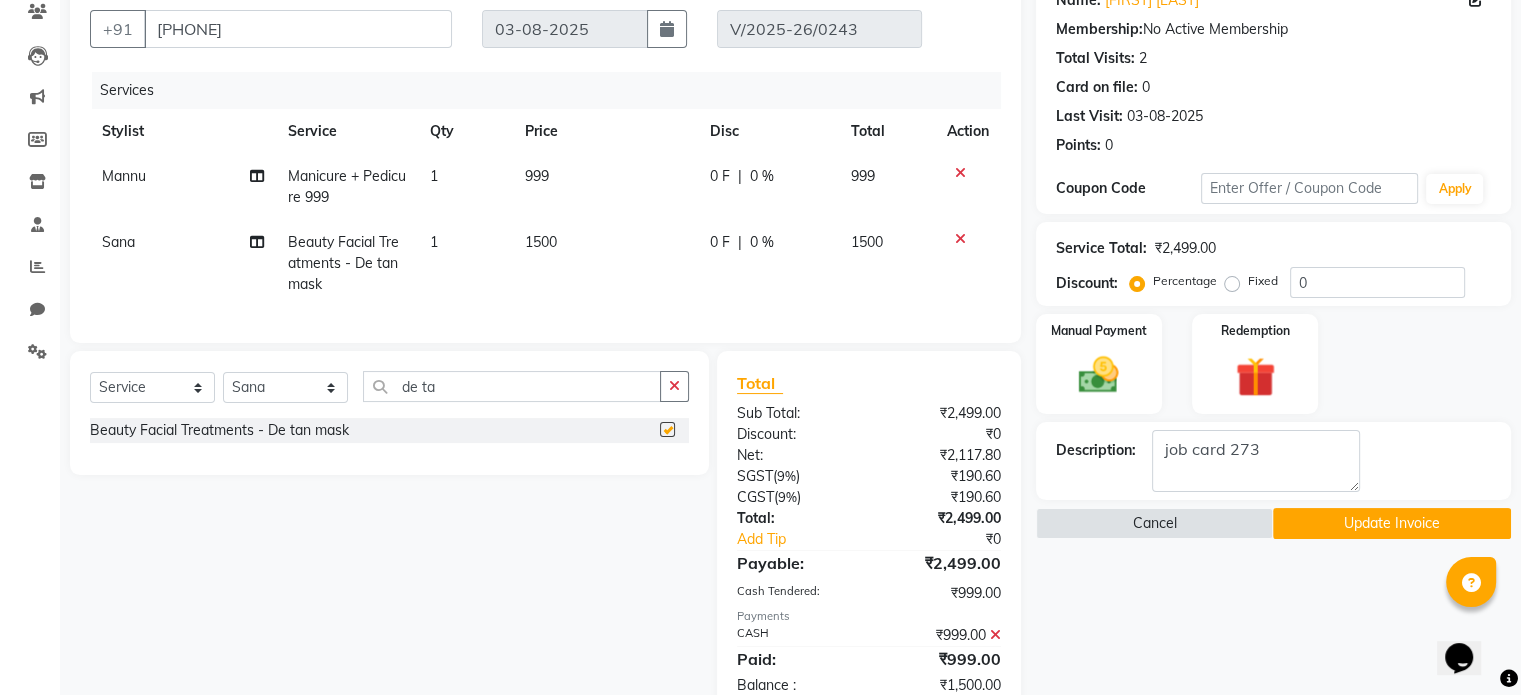 checkbox on "false" 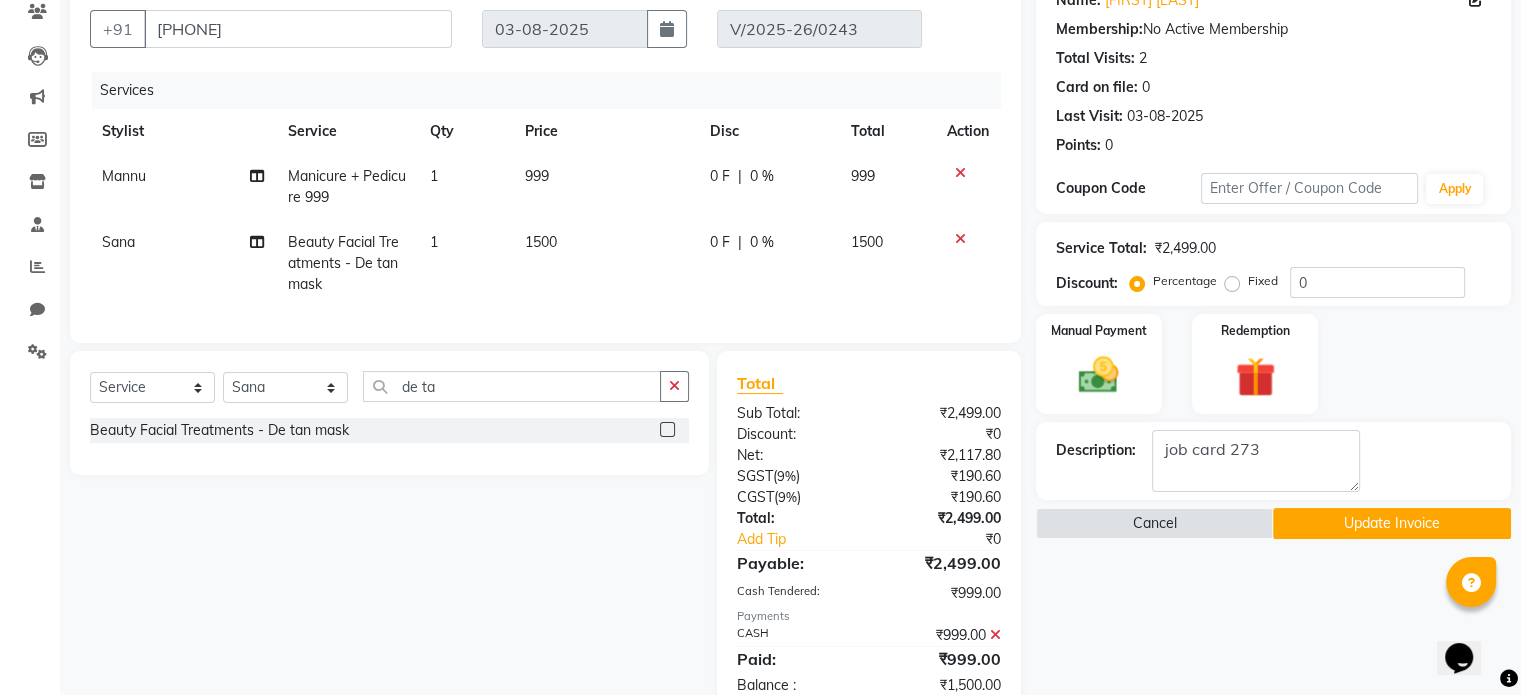 click on "1500" 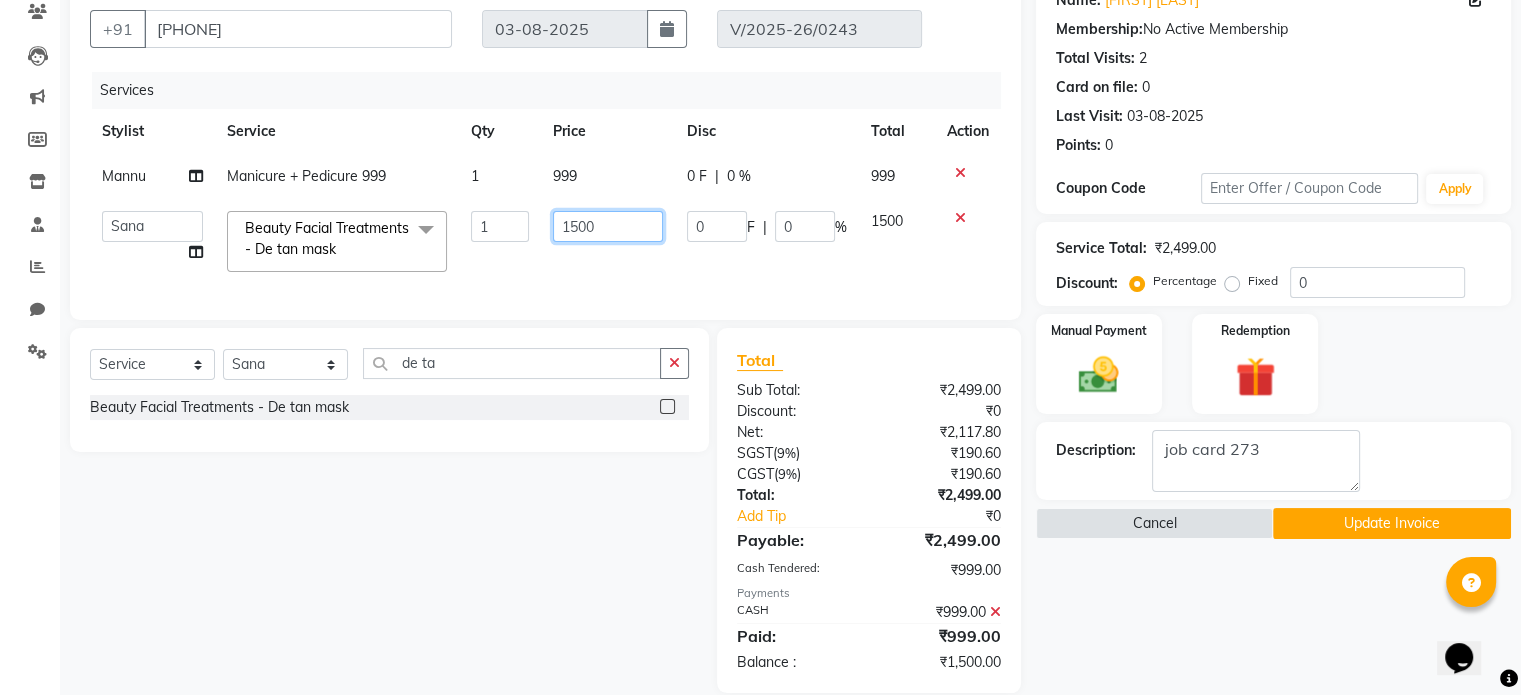 click on "1500" 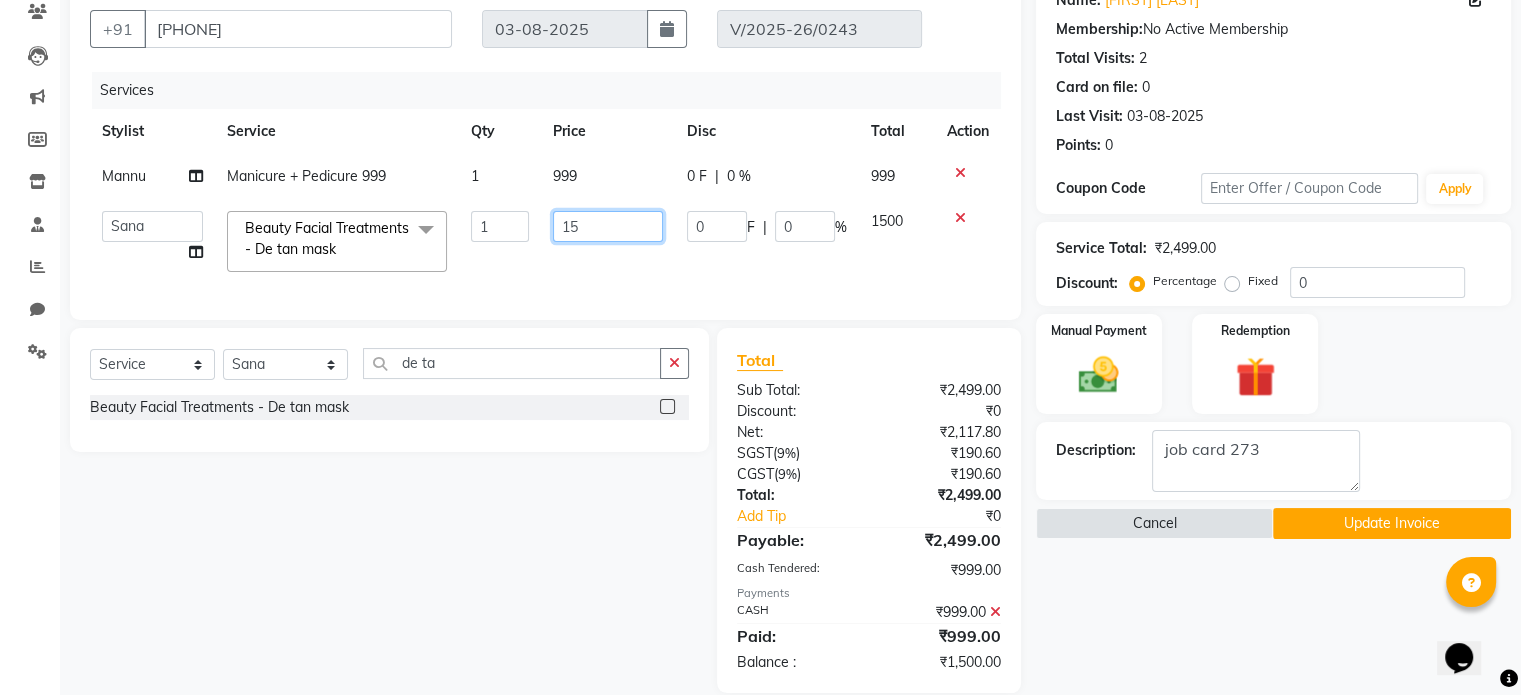 type on "1" 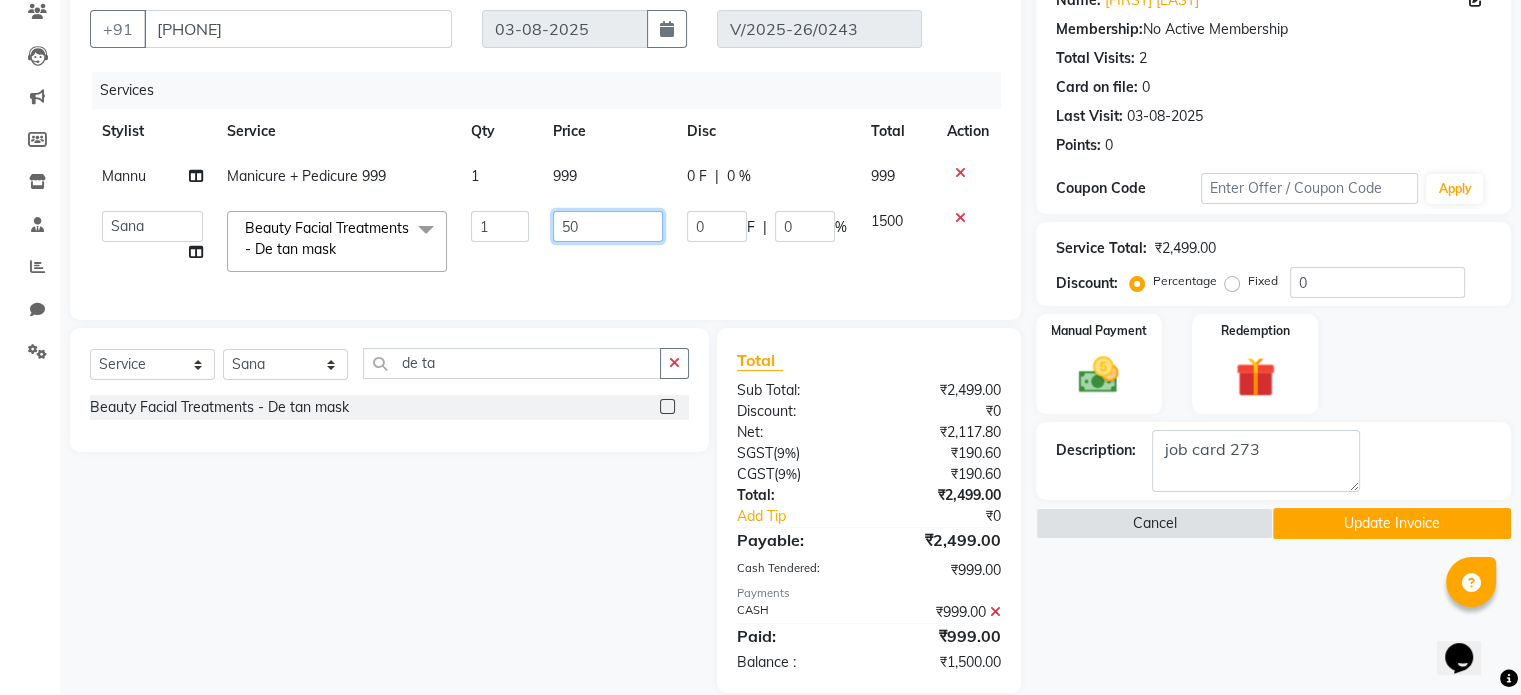 type on "500" 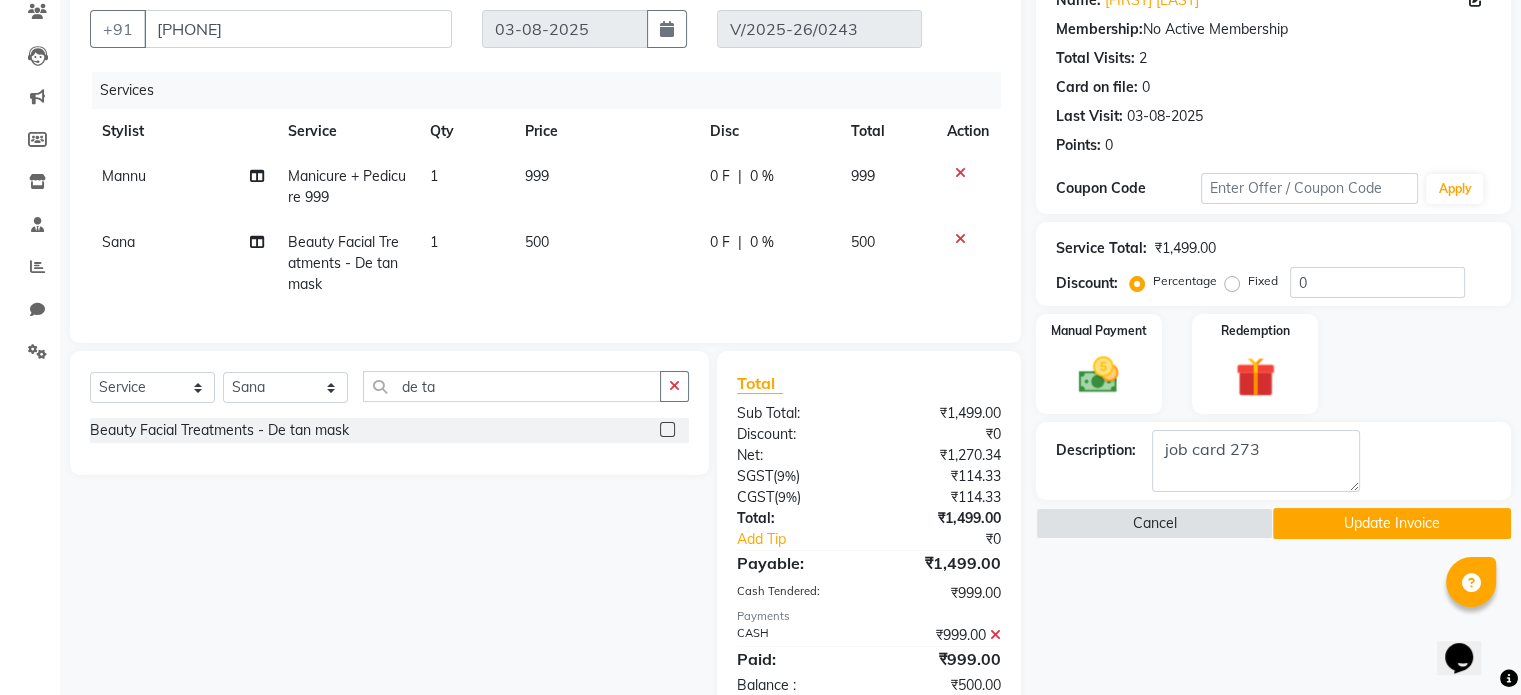 click on "500" 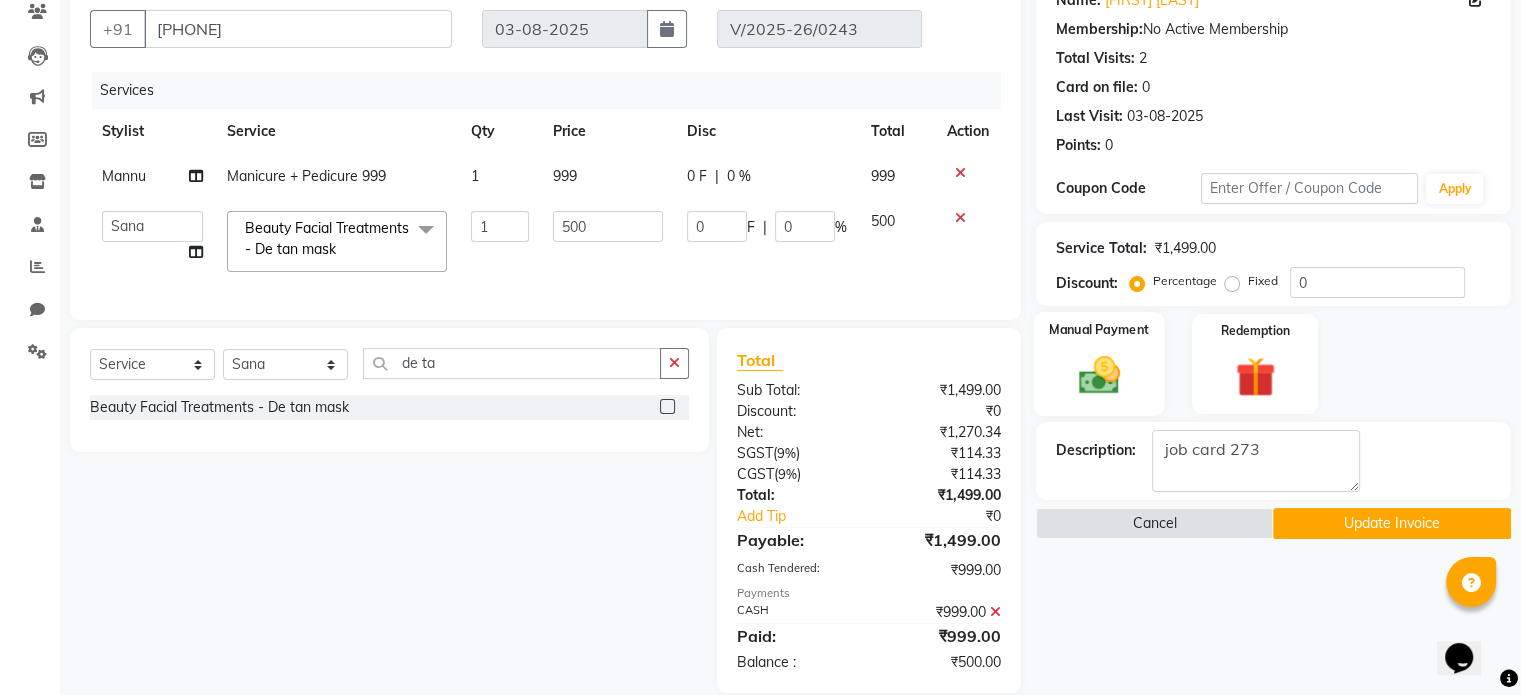 scroll, scrollTop: 219, scrollLeft: 0, axis: vertical 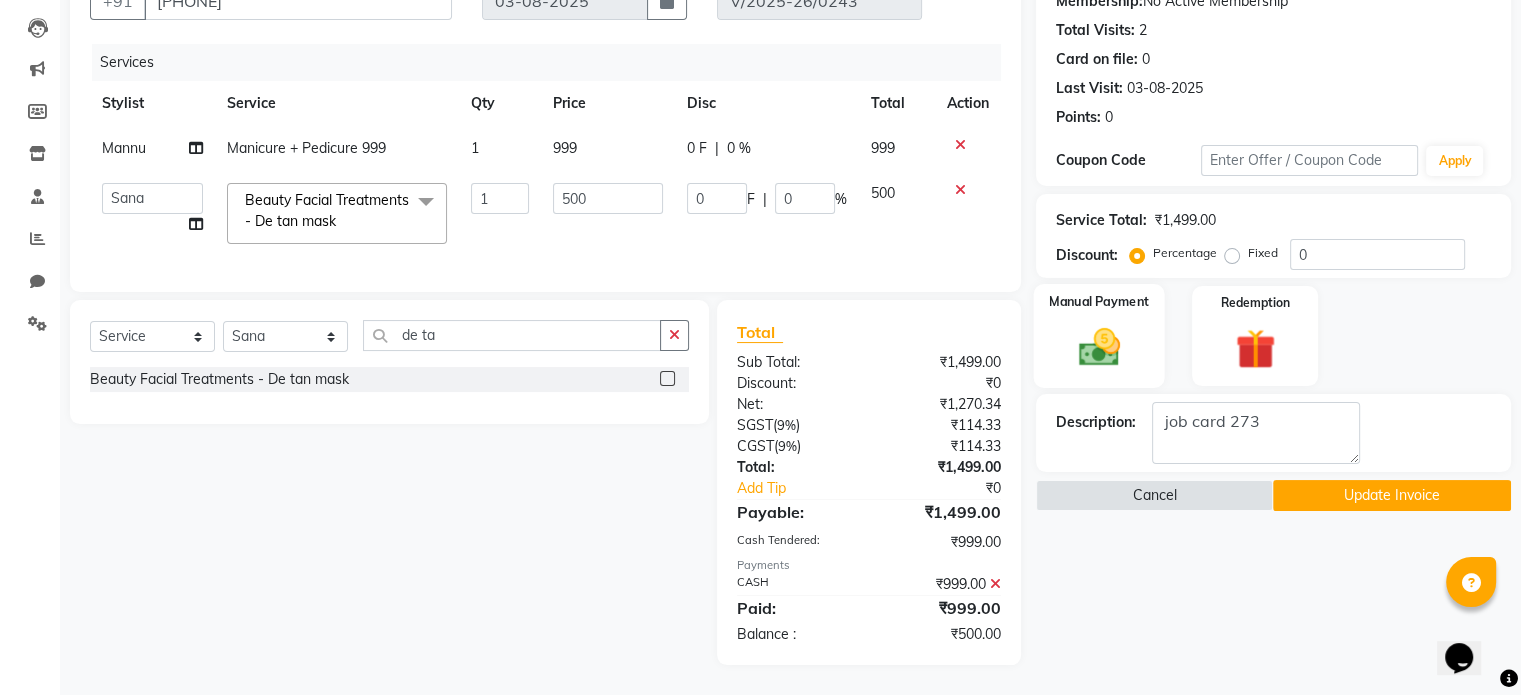 click 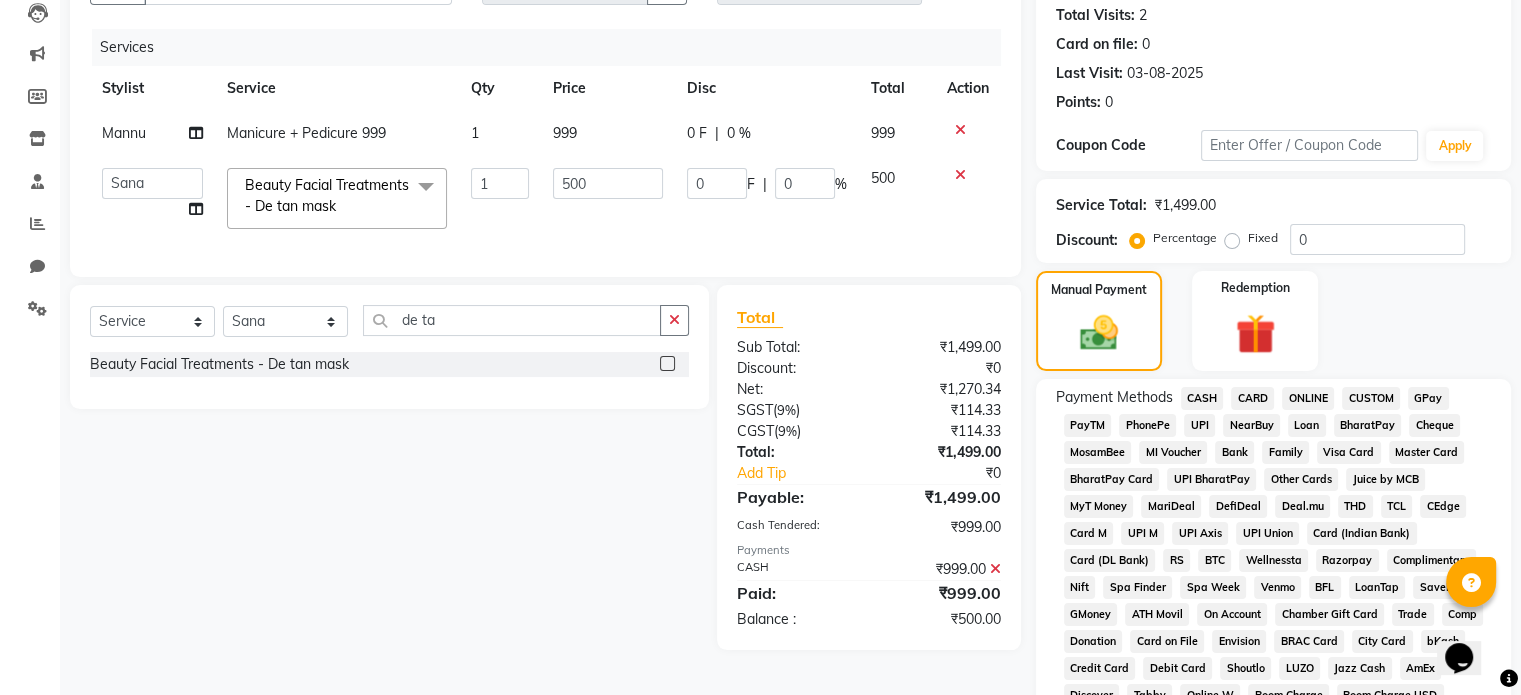 click on "CASH" 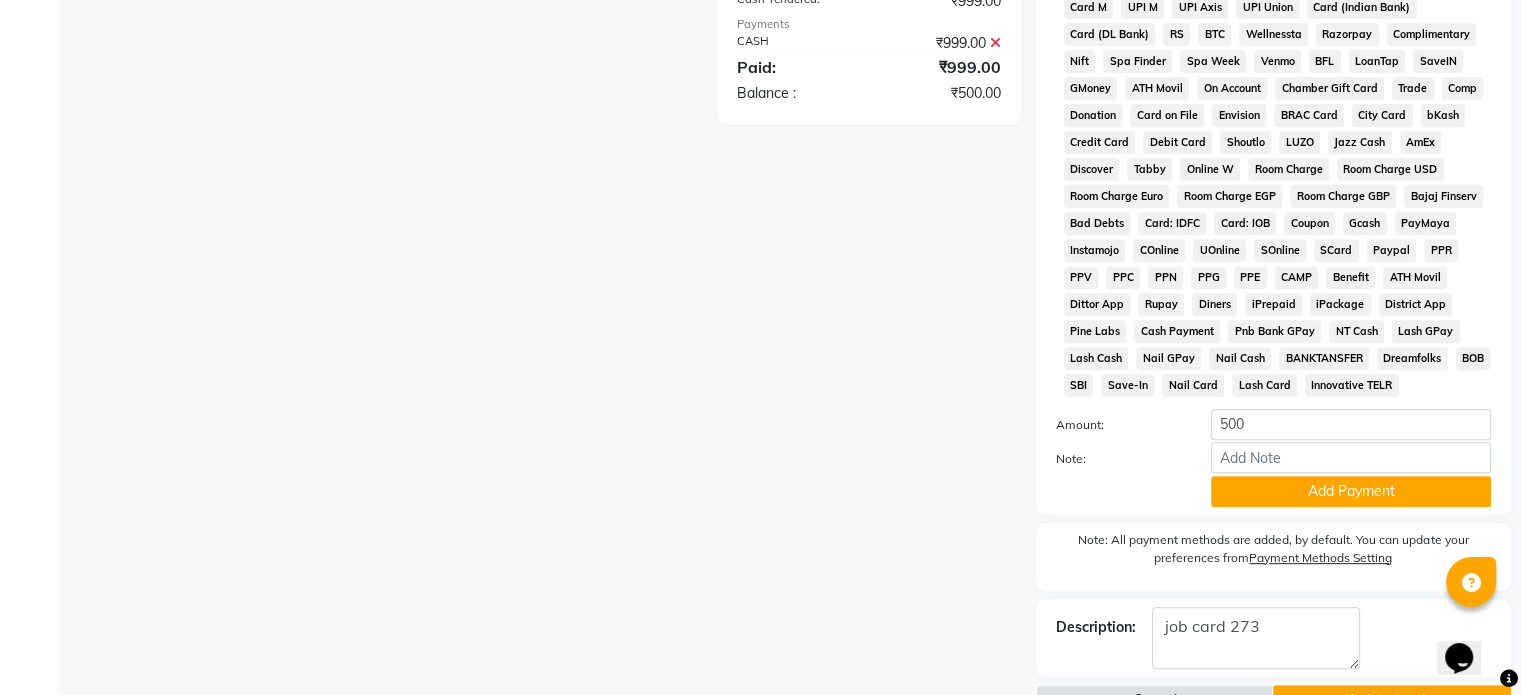 scroll, scrollTop: 811, scrollLeft: 0, axis: vertical 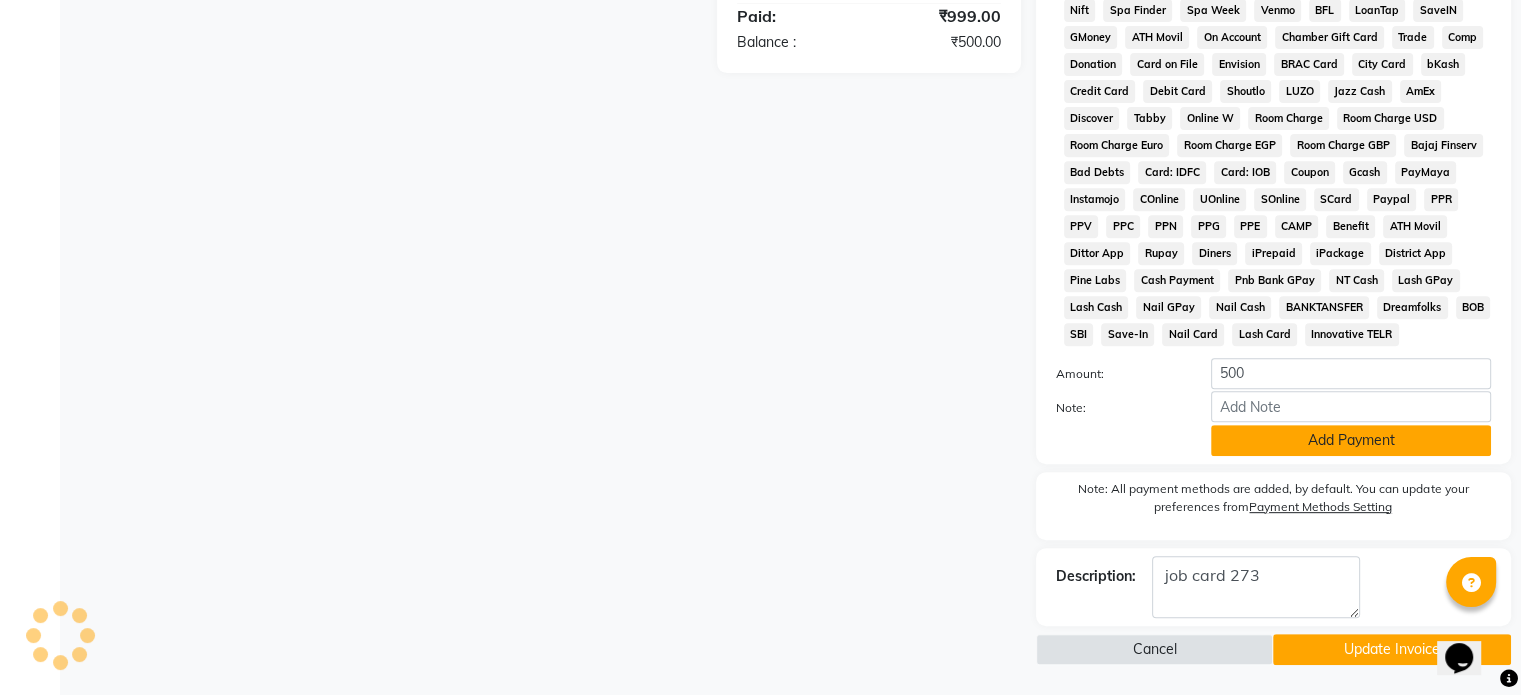 click on "Add Payment" 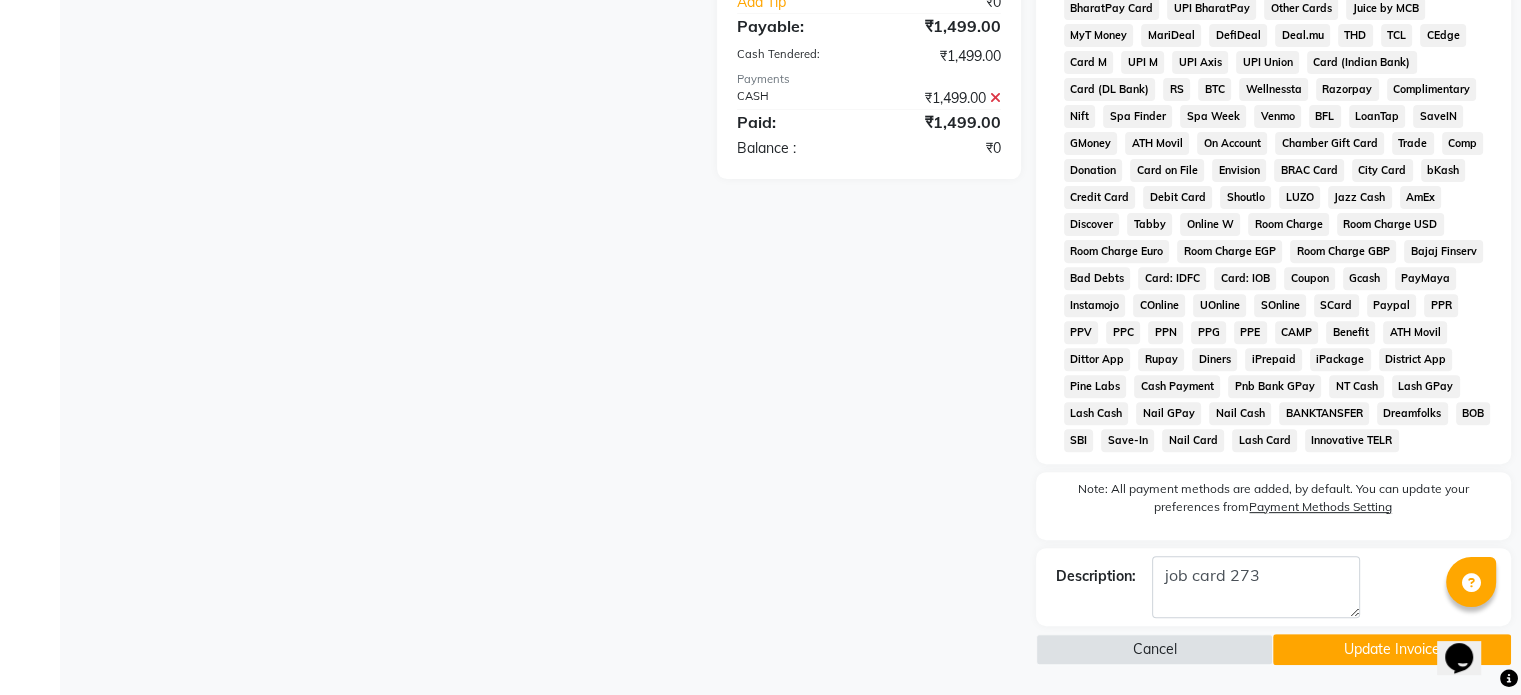 click on "Update Invoice" 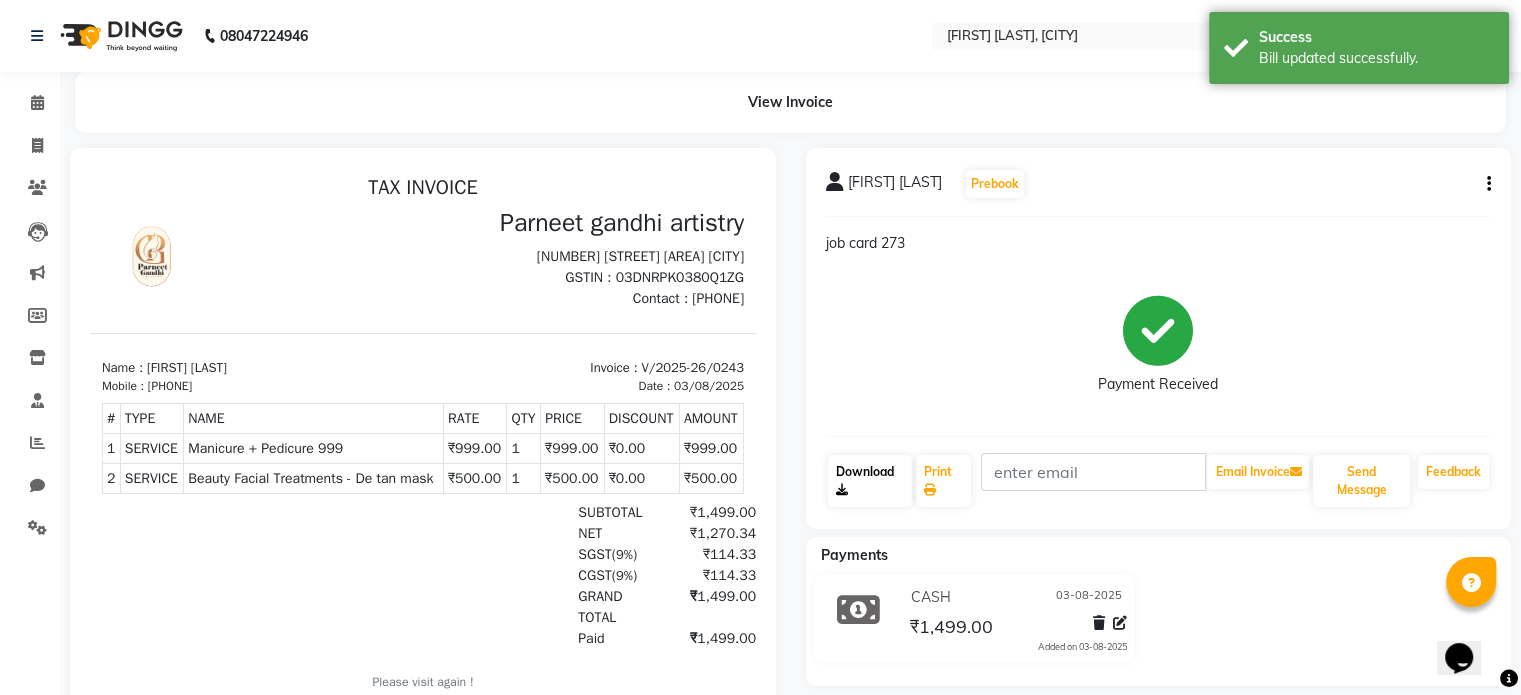scroll, scrollTop: 0, scrollLeft: 0, axis: both 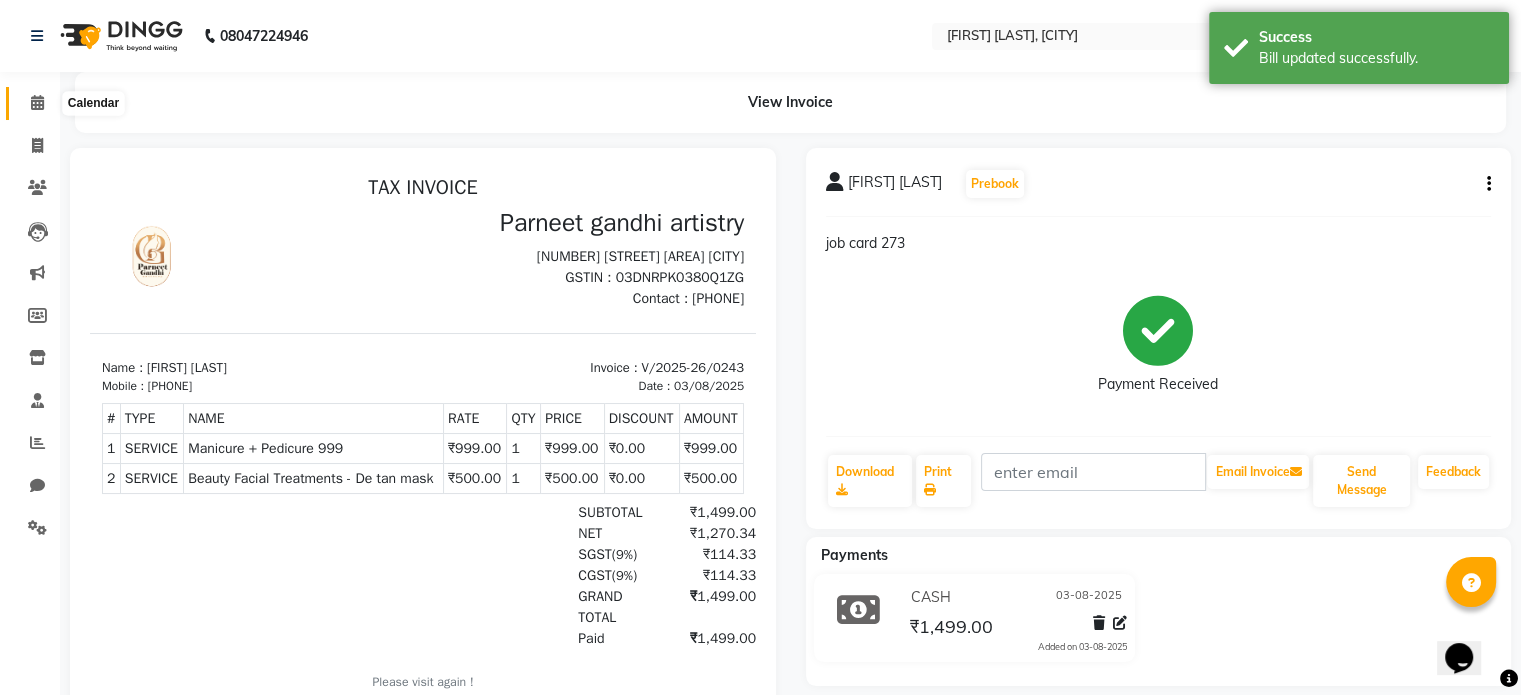 click 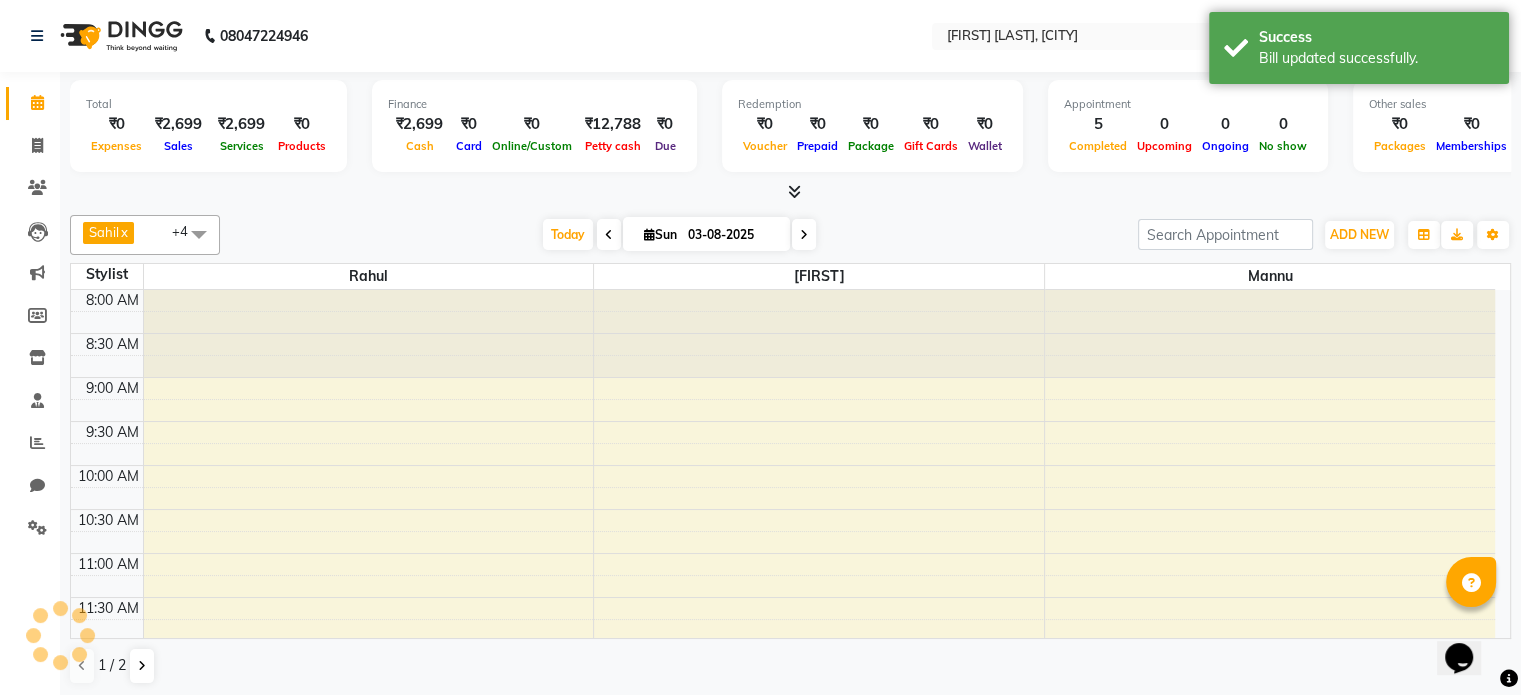 scroll, scrollTop: 0, scrollLeft: 0, axis: both 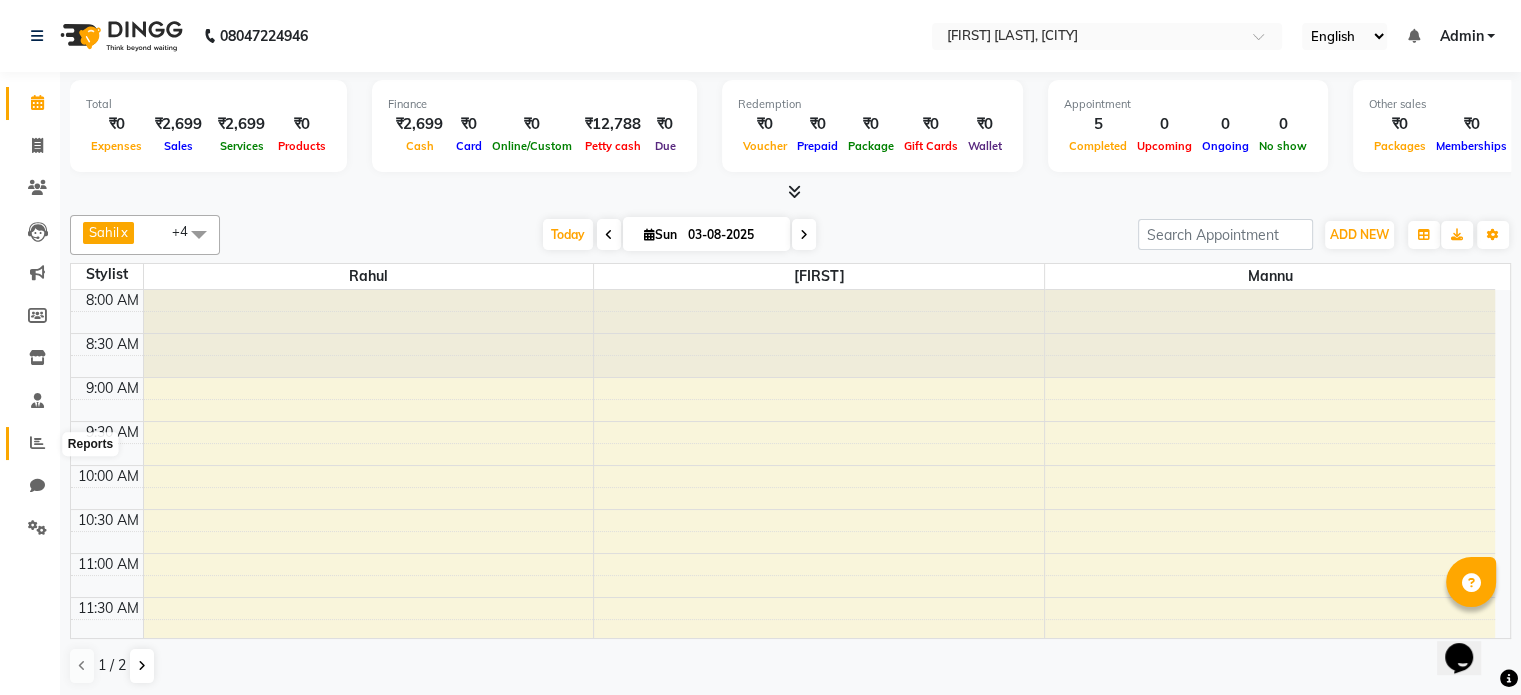 click 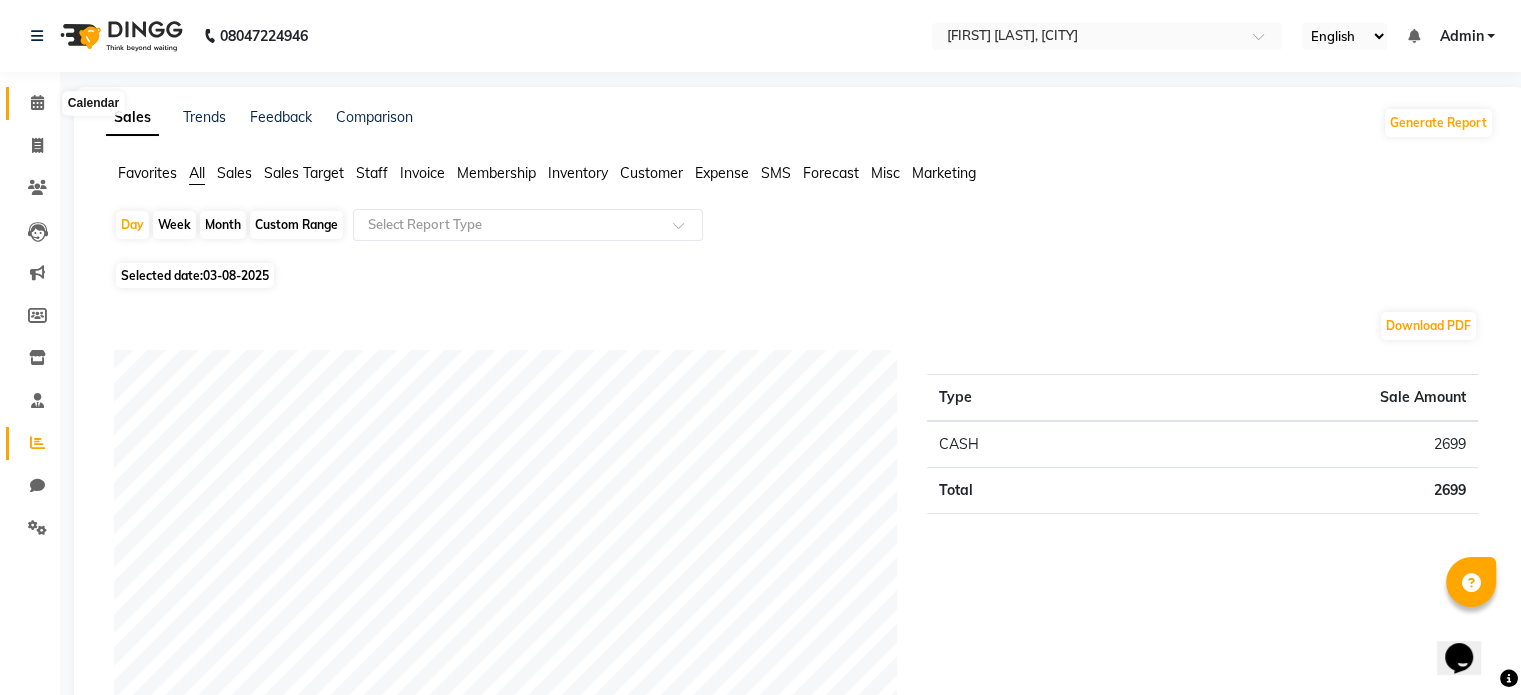 click 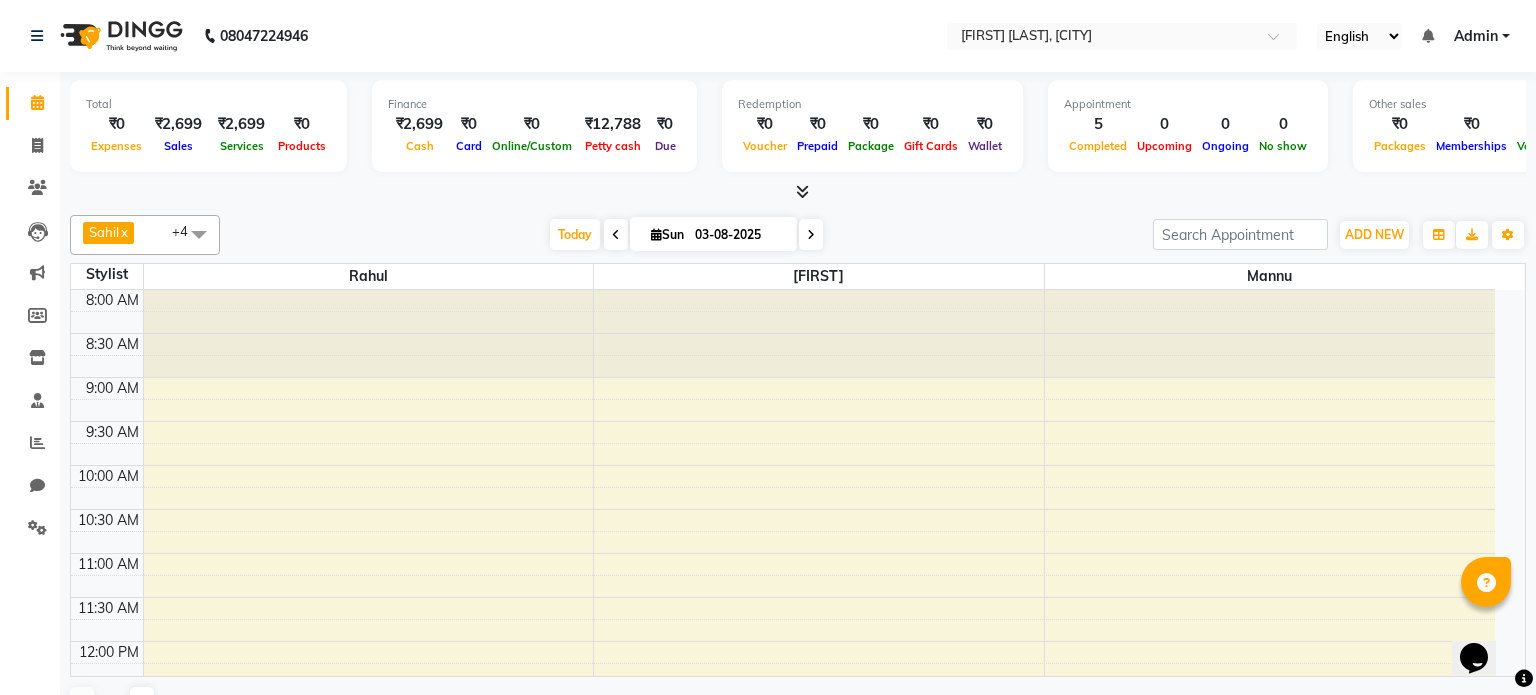 scroll, scrollTop: 0, scrollLeft: 0, axis: both 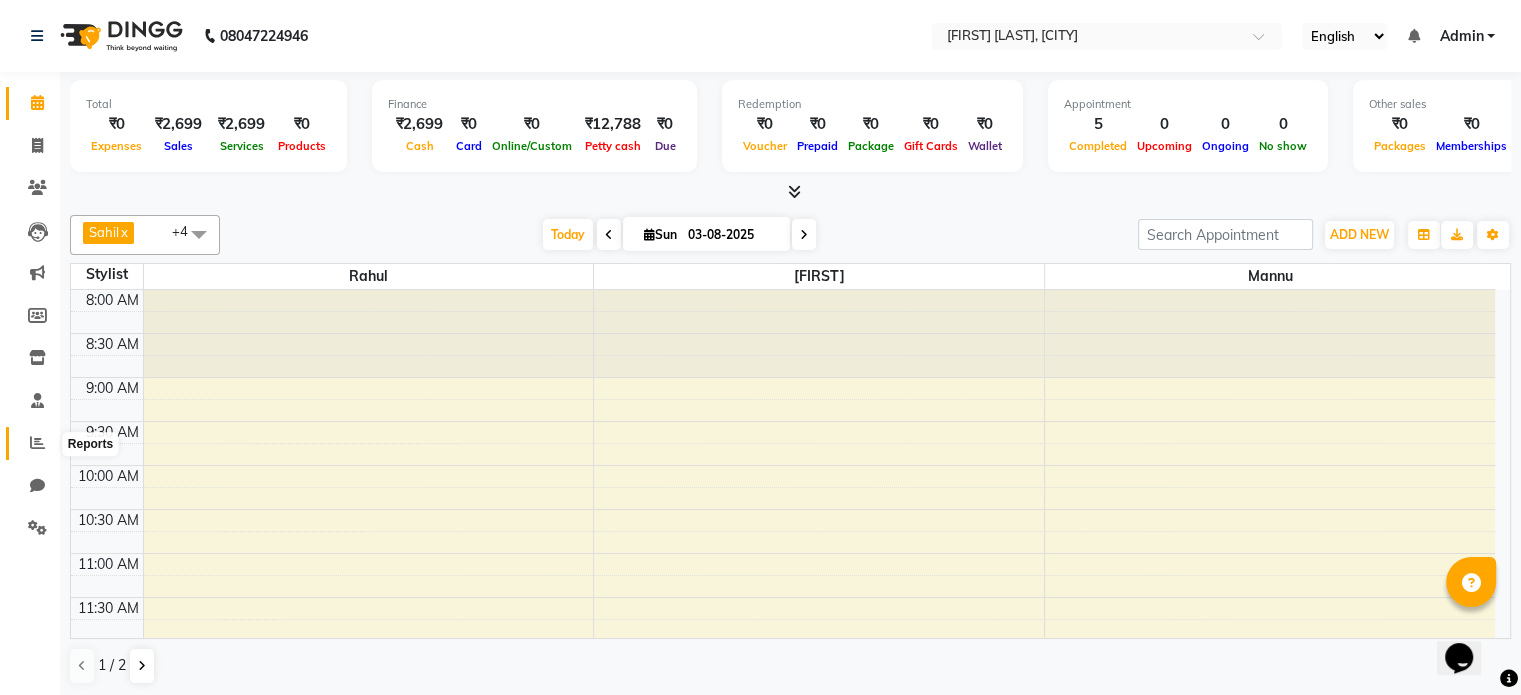 click 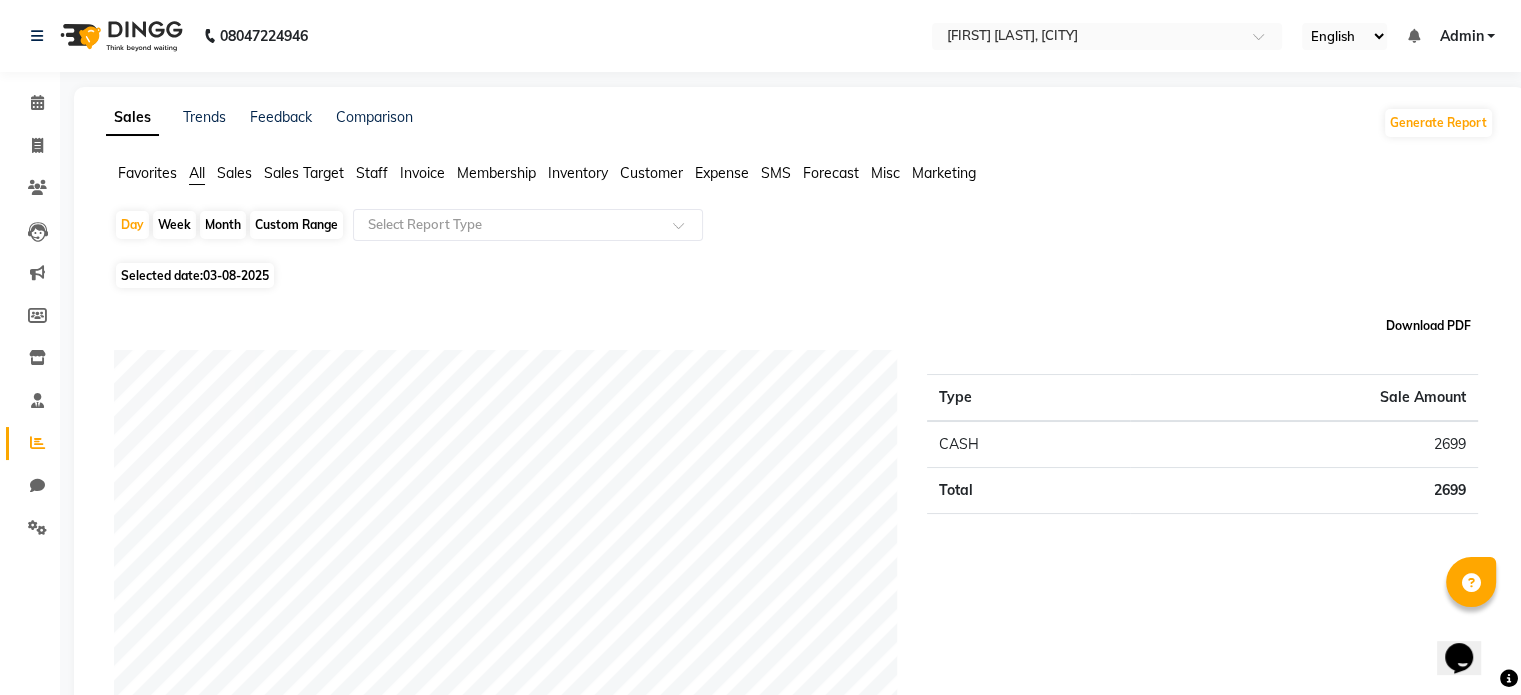 click on "Download PDF" 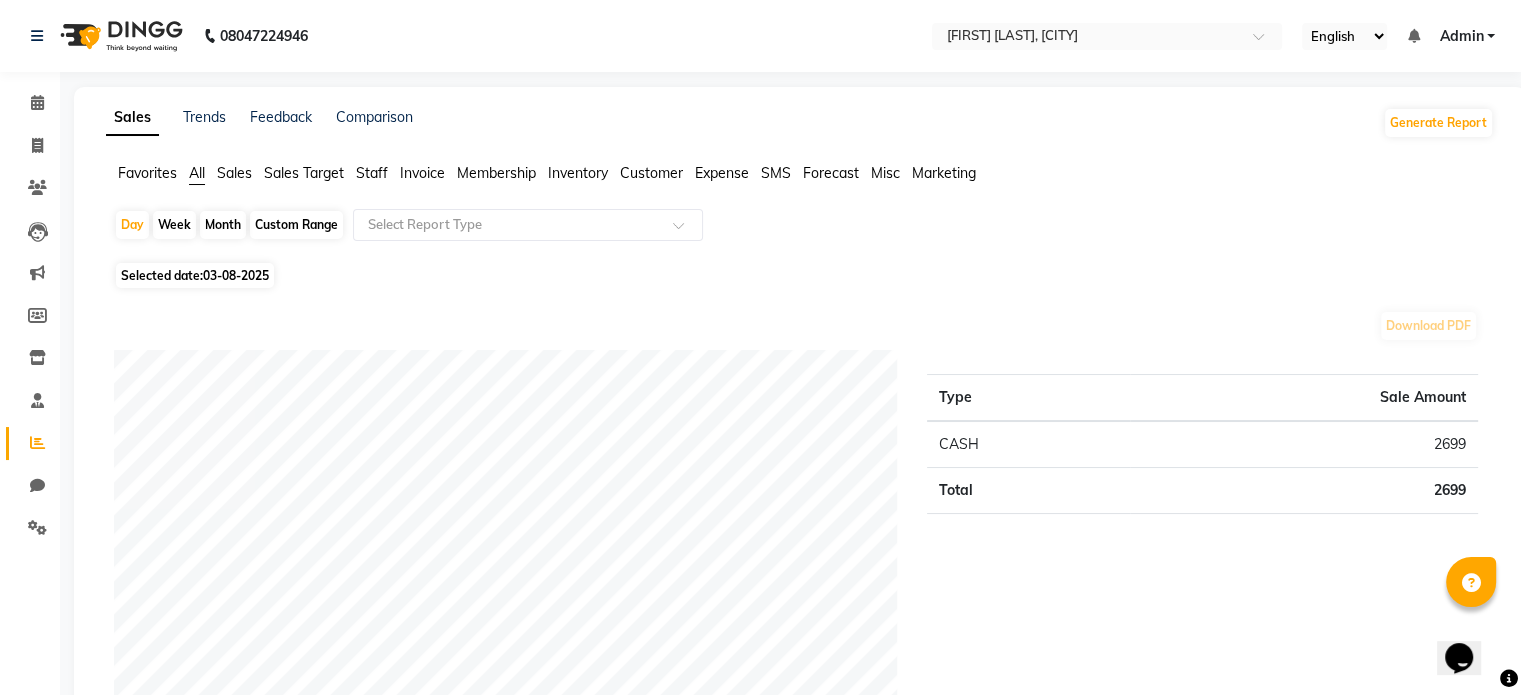 click on "Expense" 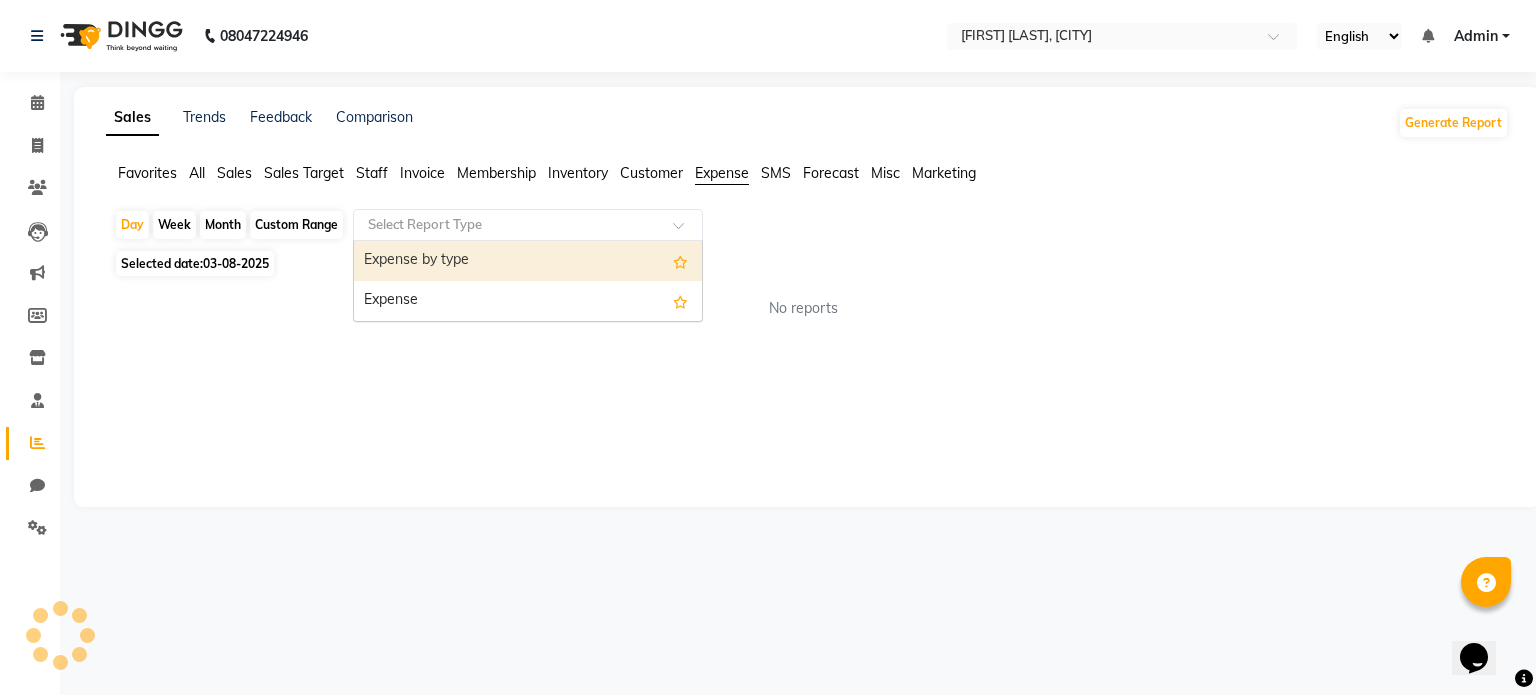 click 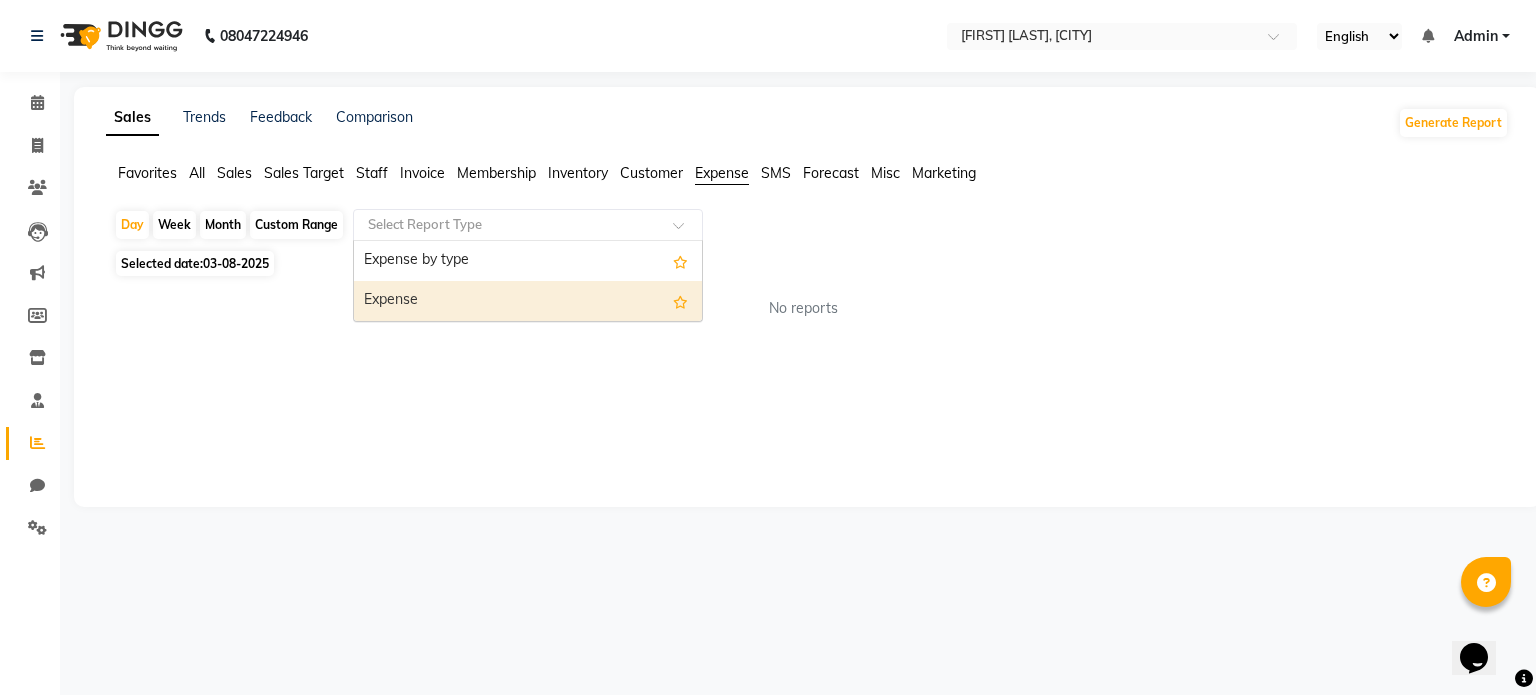 click on "Expense" at bounding box center (528, 301) 